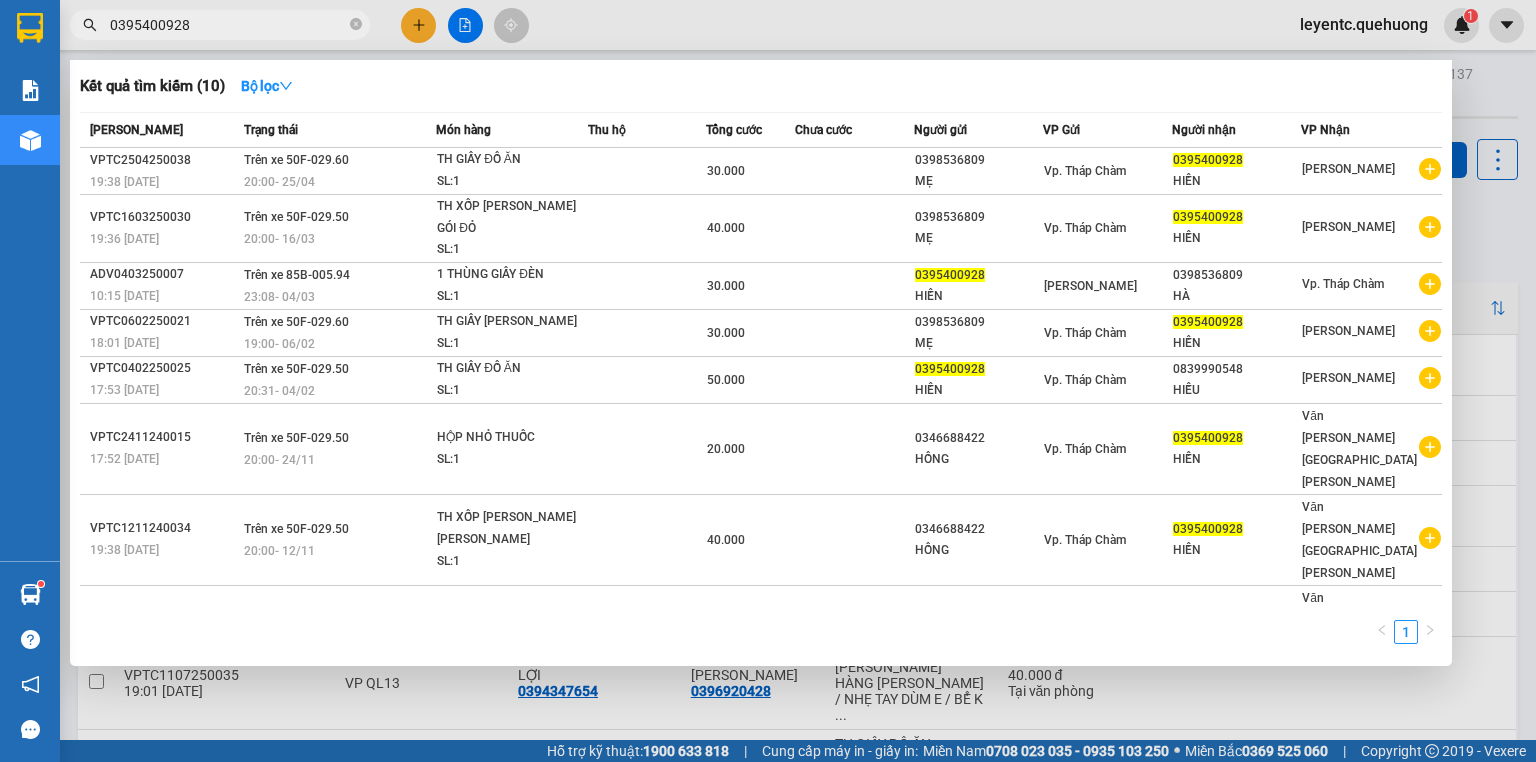 scroll, scrollTop: 0, scrollLeft: 0, axis: both 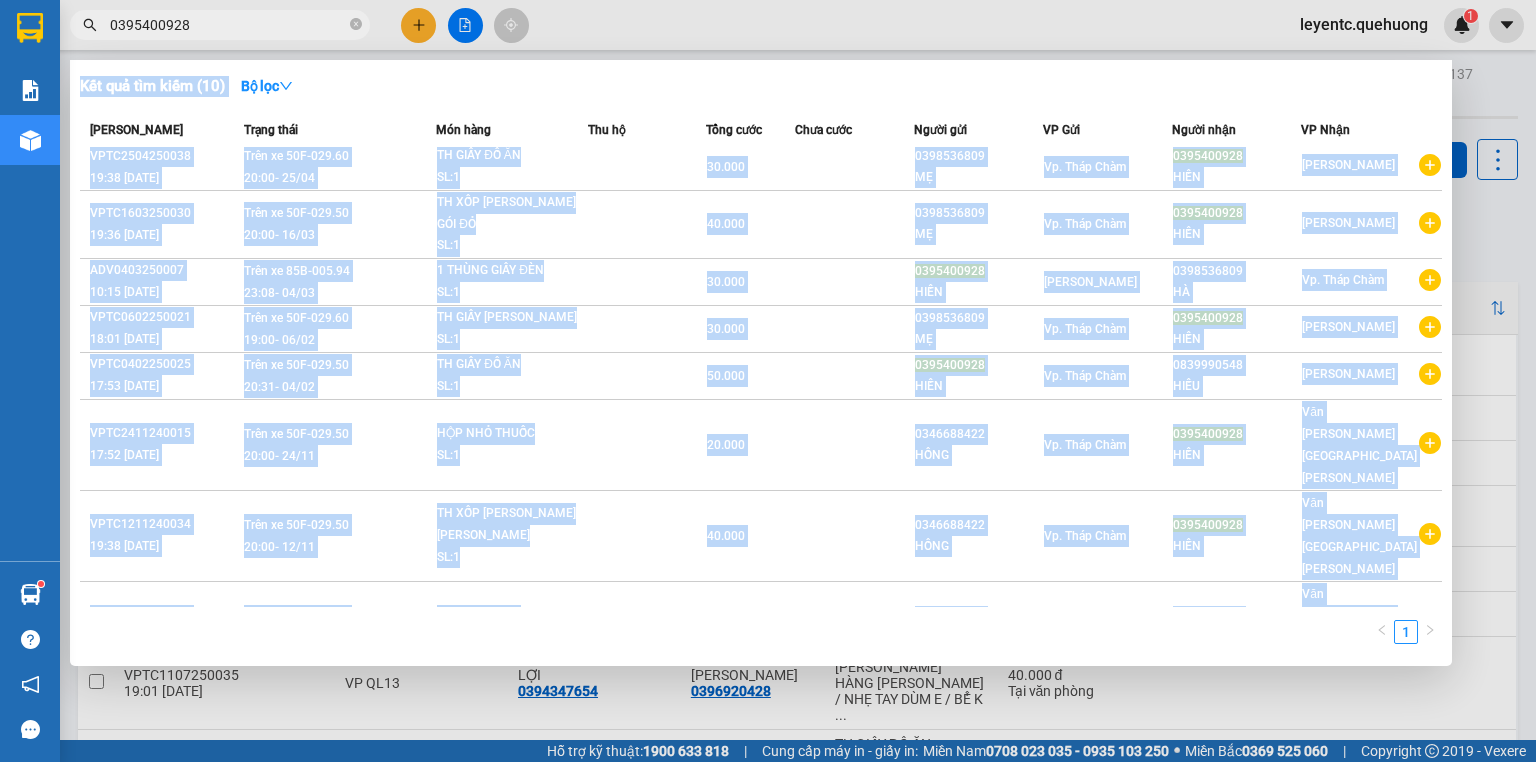 click at bounding box center [768, 381] 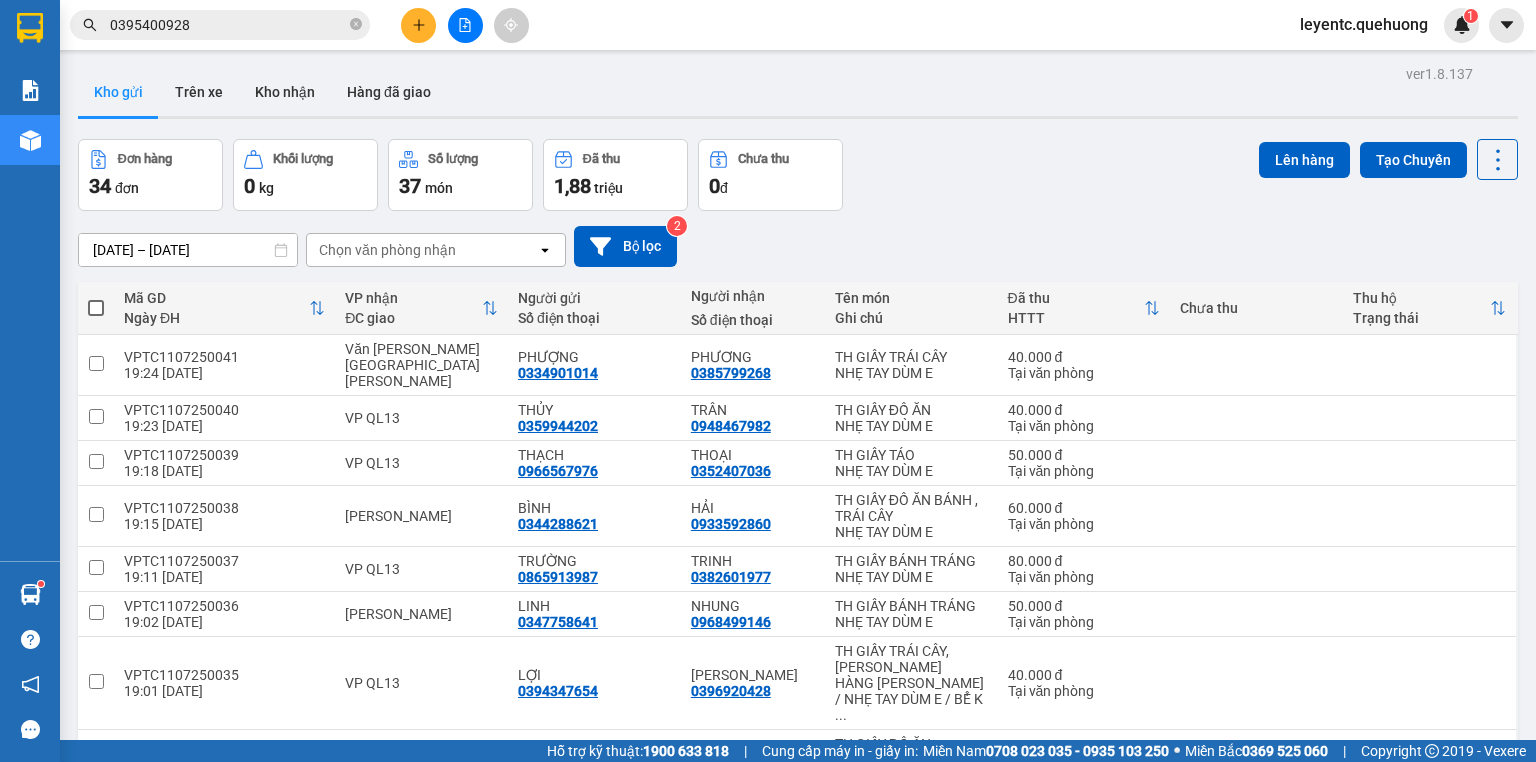 click on "09/07/2025 – 11/07/2025 Press the down arrow key to interact with the calendar and select a date. Press the escape button to close the calendar. Selected date range is from 09/07/2025 to 11/07/2025. Chọn văn phòng nhận open Bộ lọc 2" at bounding box center (798, 246) 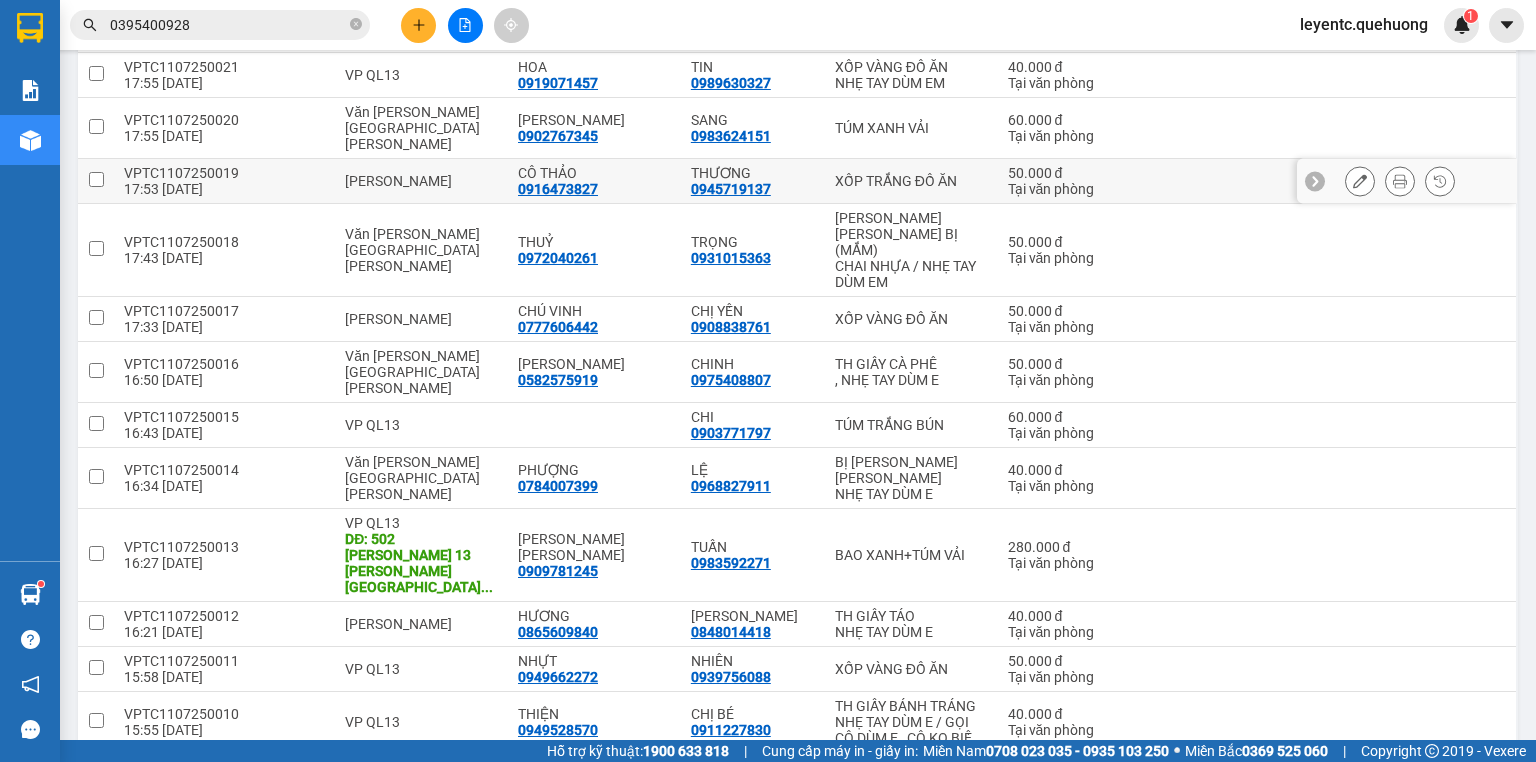 scroll, scrollTop: 1086, scrollLeft: 0, axis: vertical 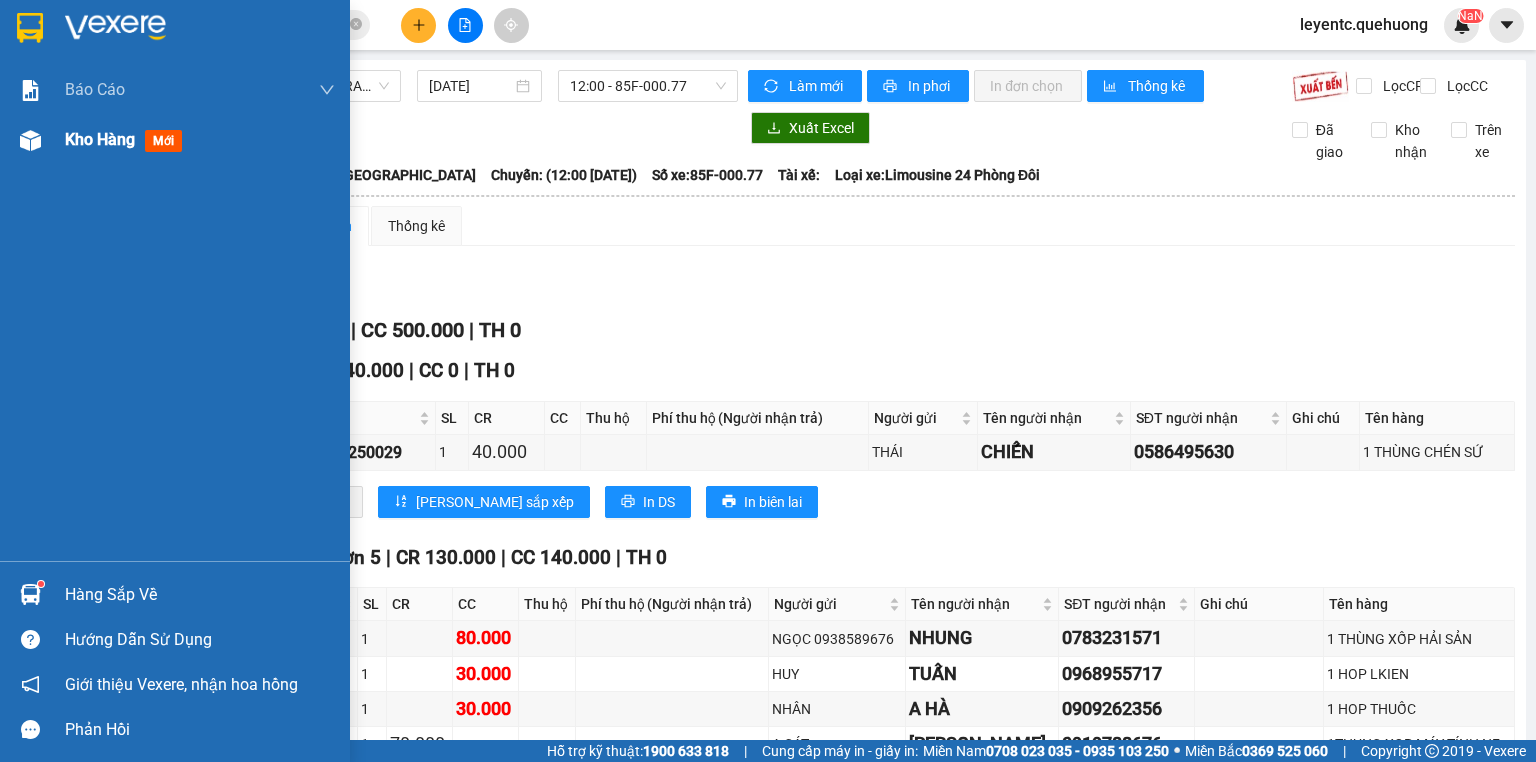 click on "Kho hàng mới" at bounding box center (175, 140) 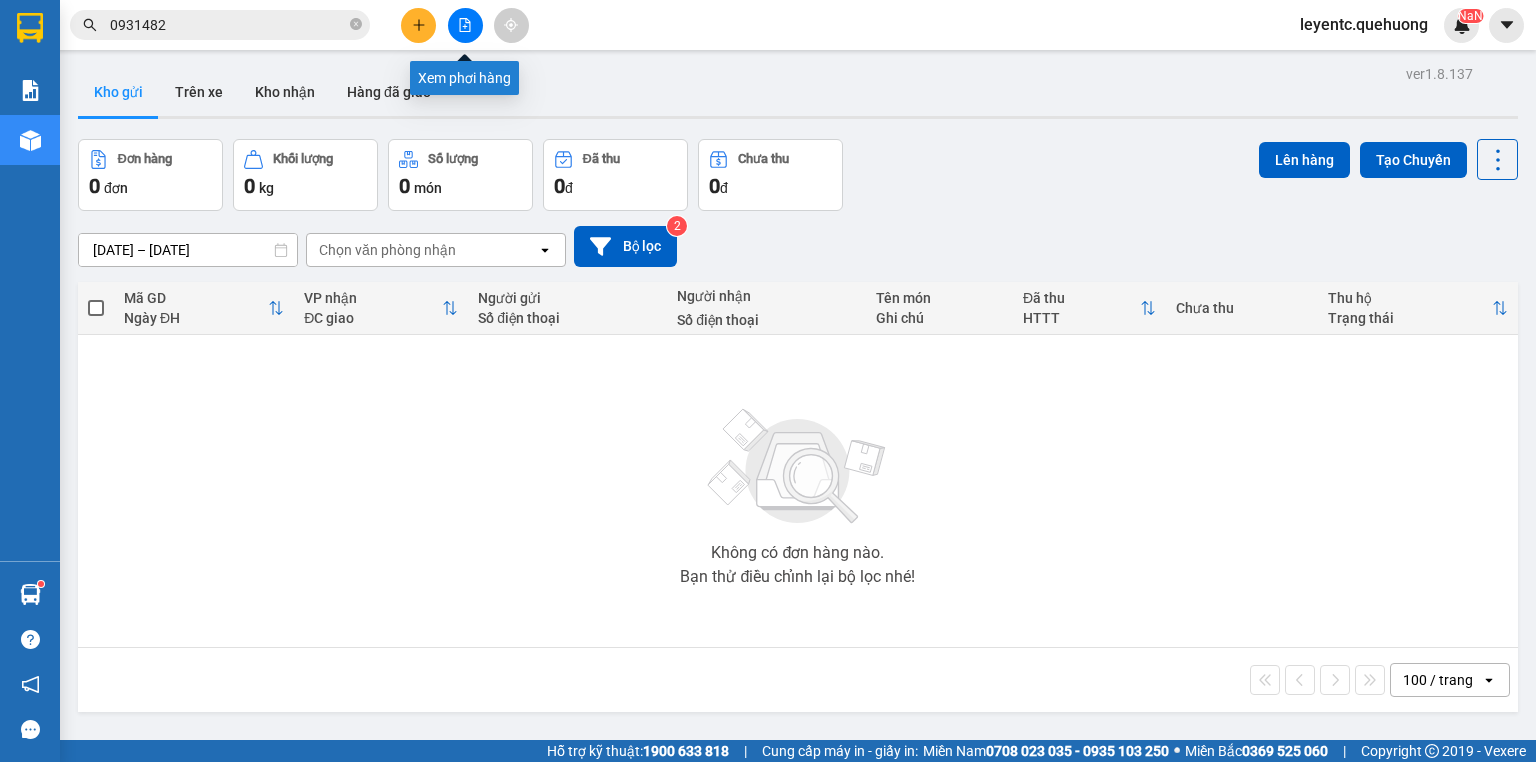 click 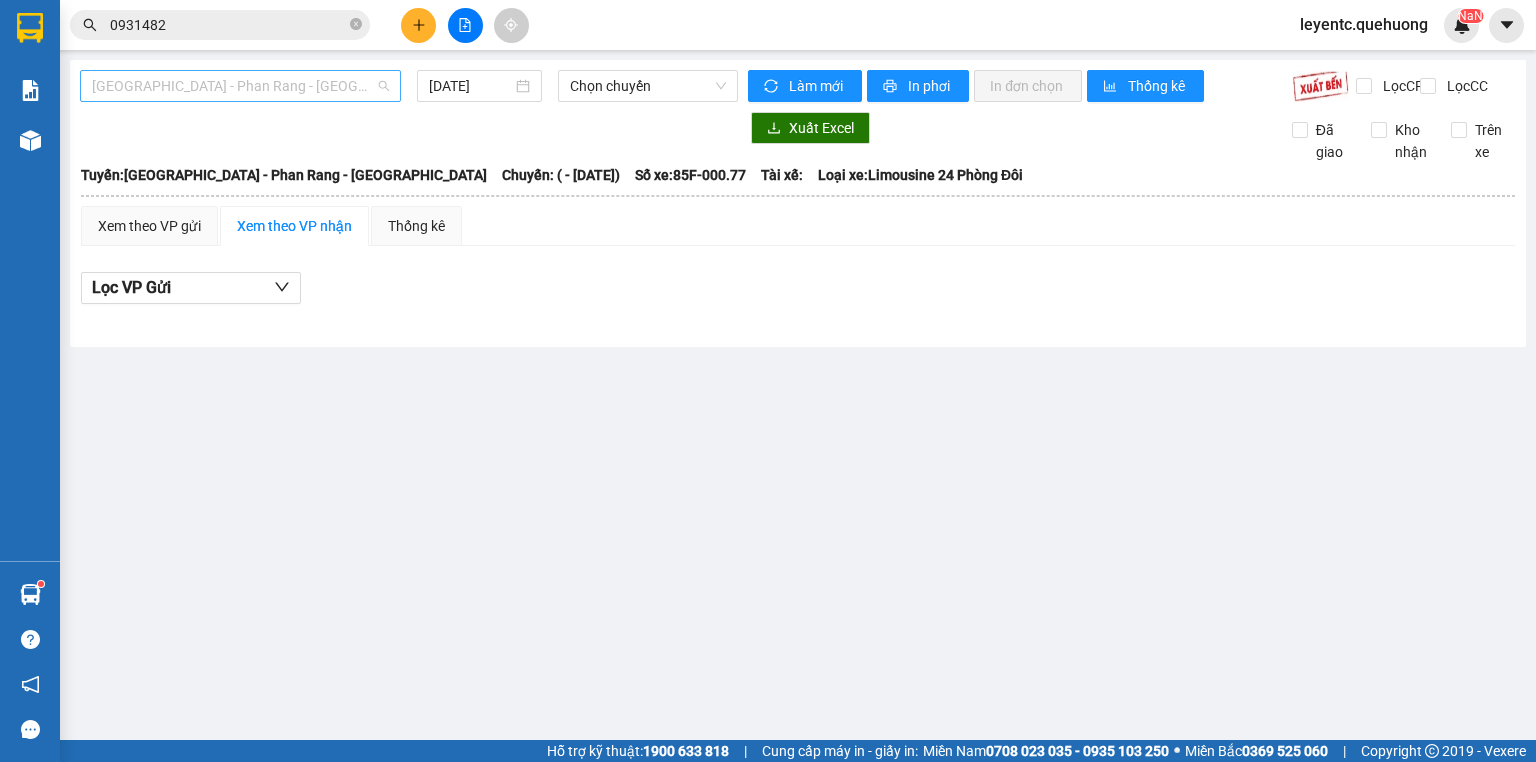 click on "[GEOGRAPHIC_DATA] - Phan Rang - [GEOGRAPHIC_DATA]" at bounding box center (240, 86) 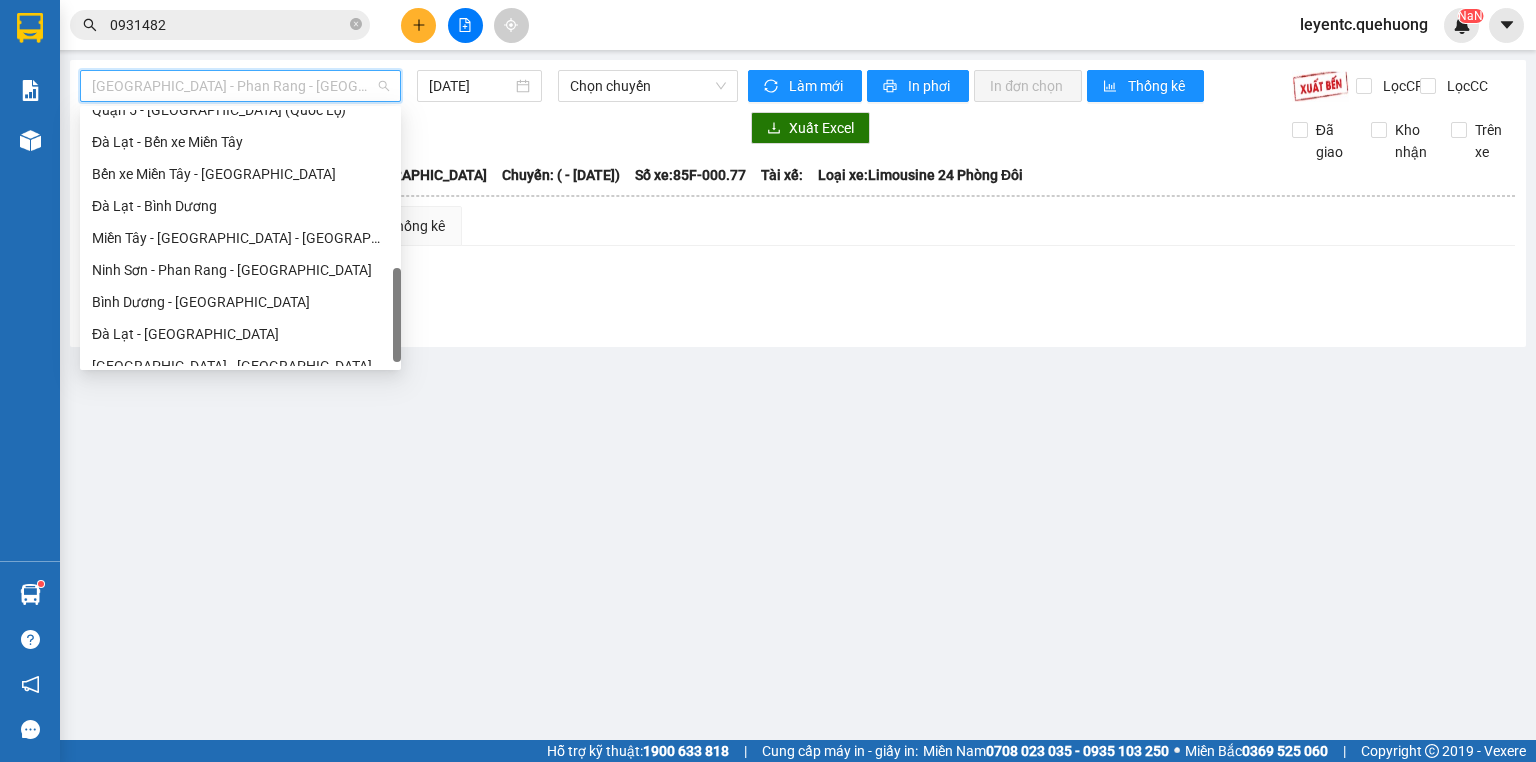 scroll, scrollTop: 608, scrollLeft: 0, axis: vertical 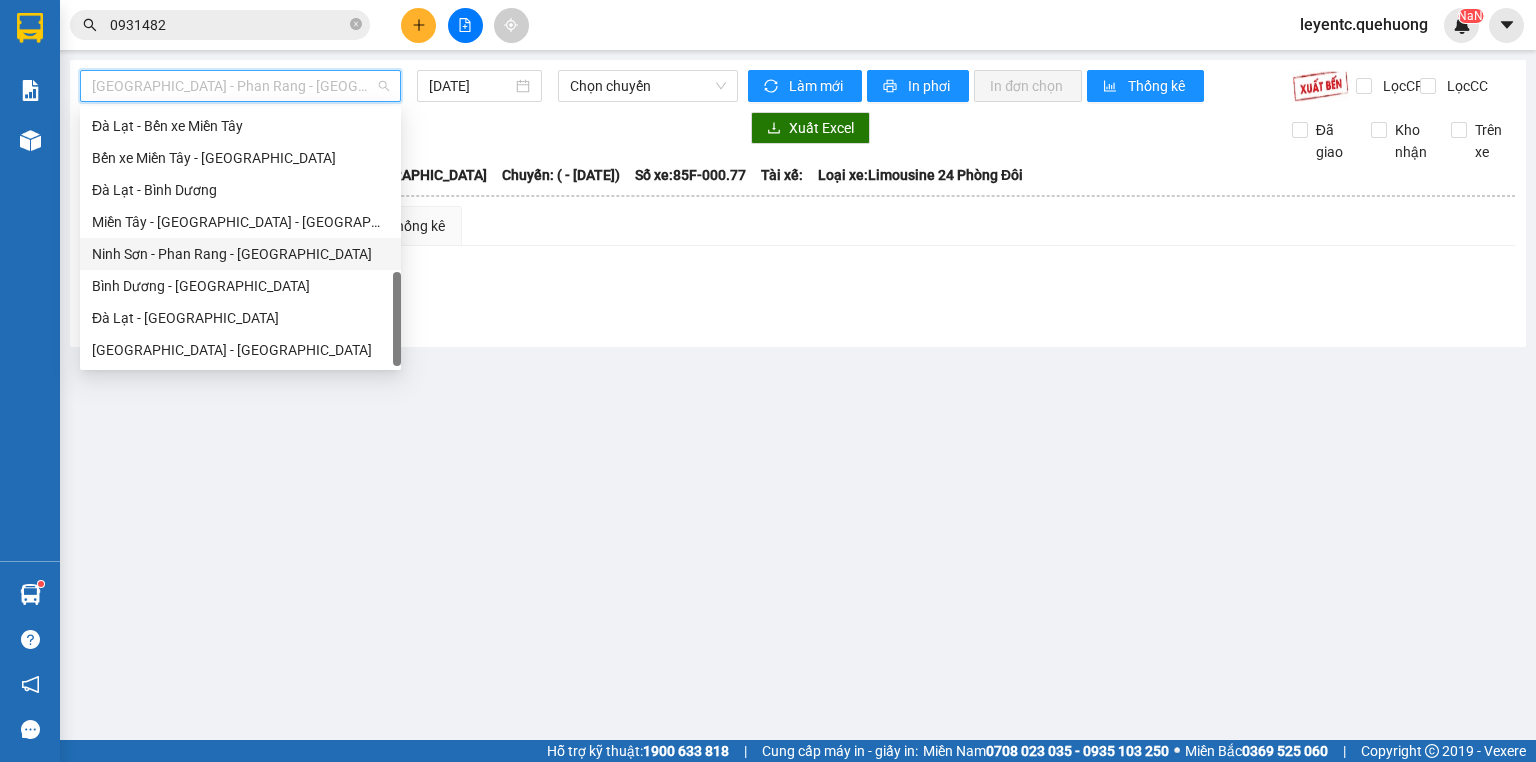 click on "Ninh Sơn - Phan Rang - [GEOGRAPHIC_DATA]" at bounding box center [240, 254] 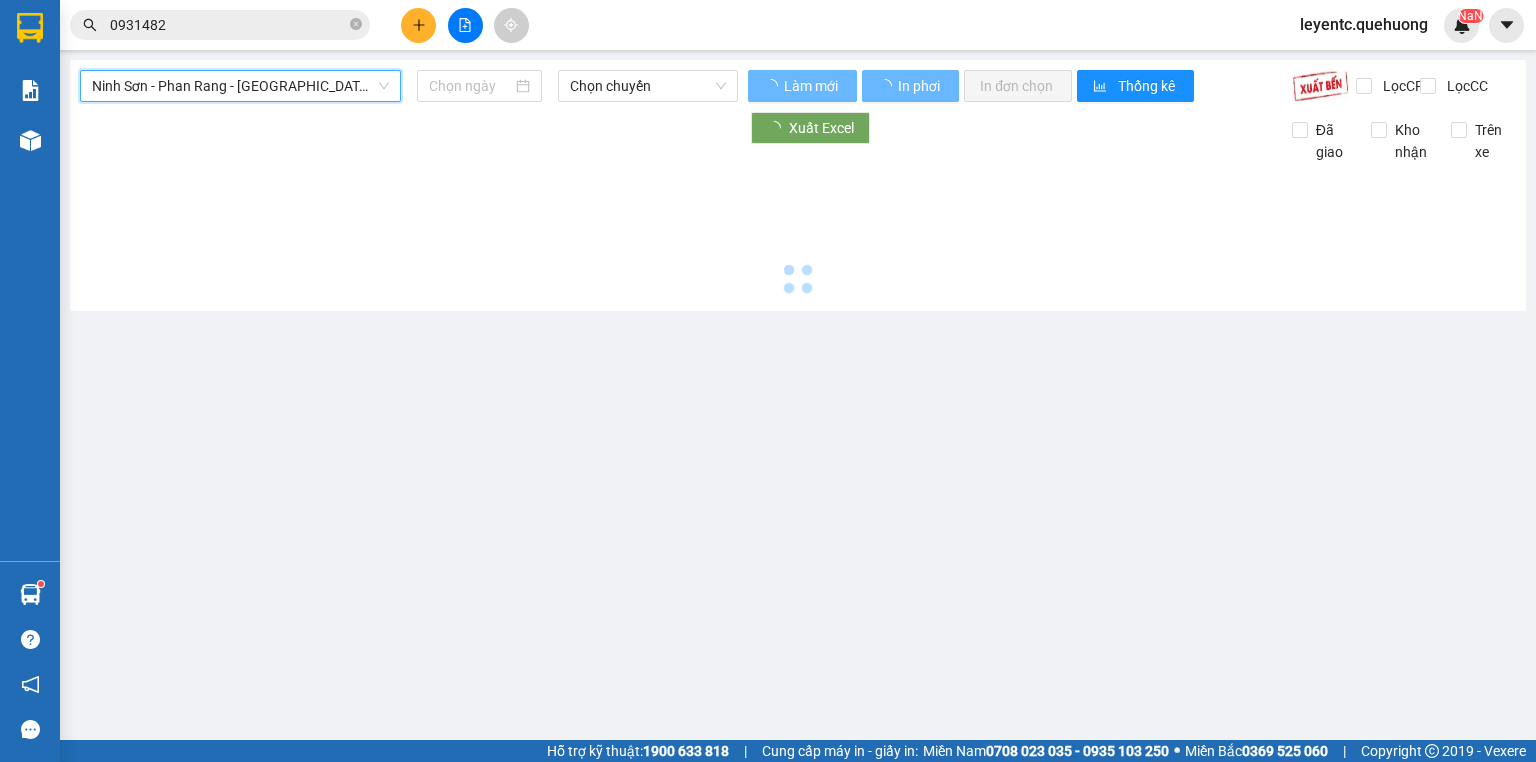 type on "[DATE]" 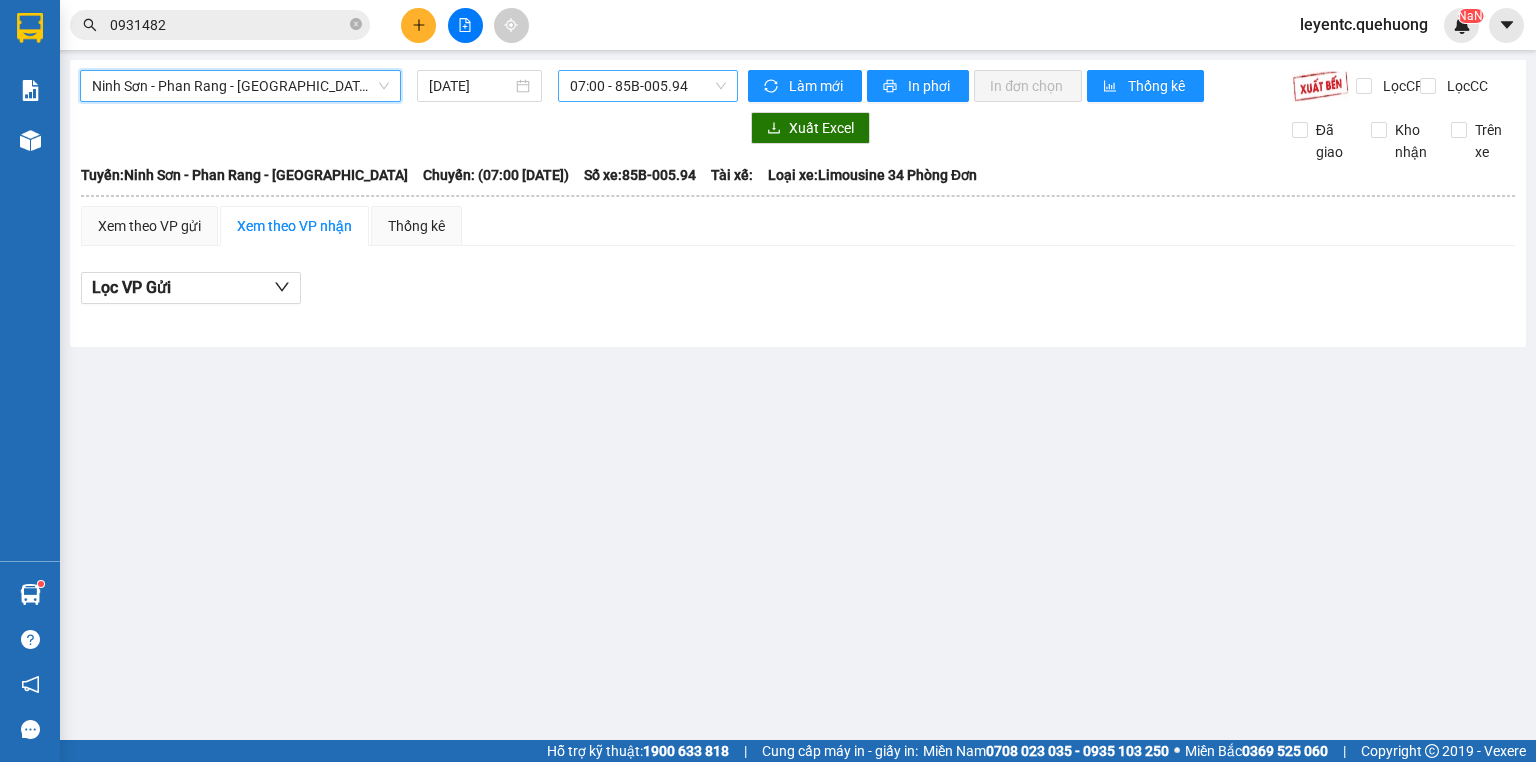 drag, startPoint x: 606, startPoint y: 88, endPoint x: 610, endPoint y: 100, distance: 12.649111 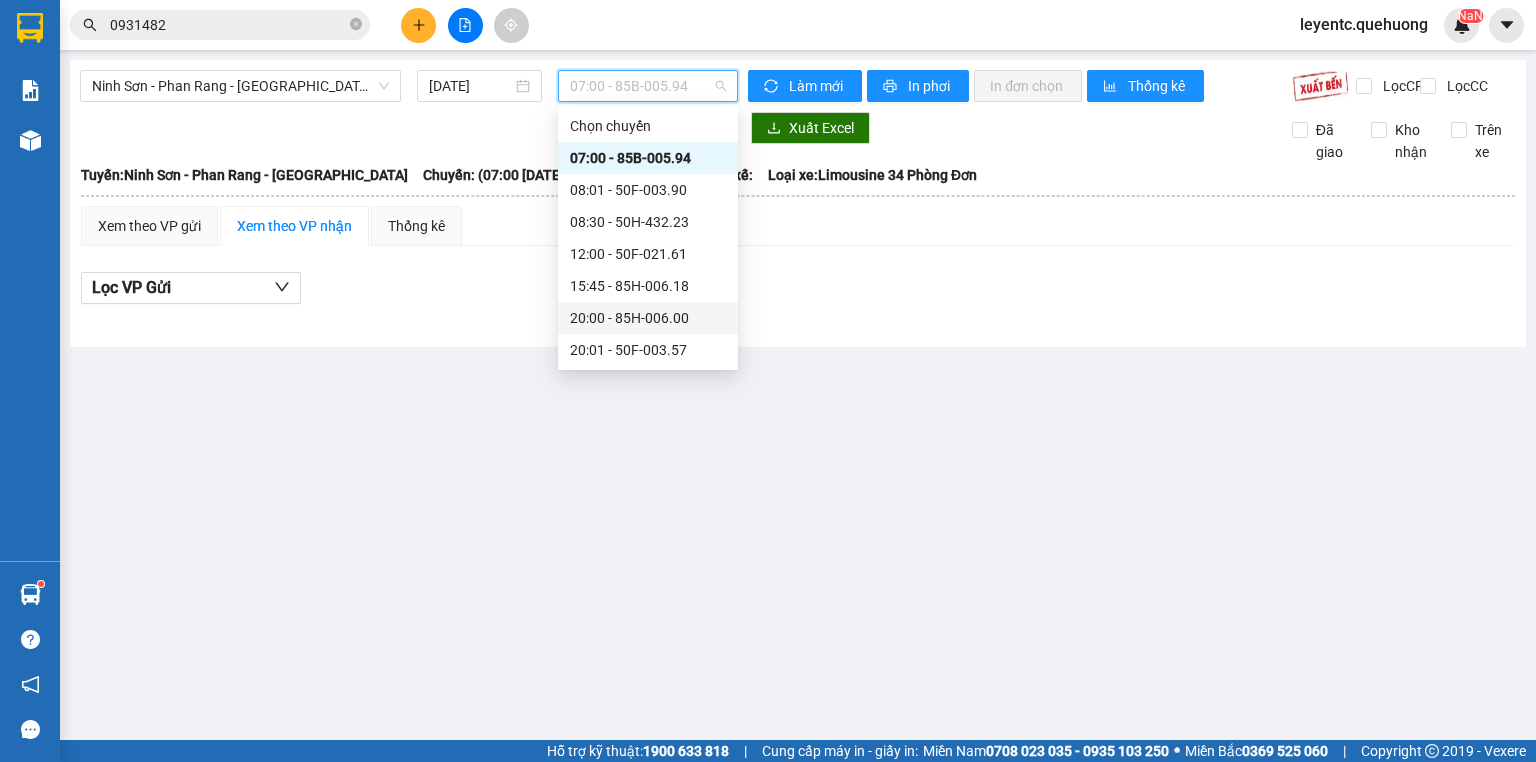 click on "20:00     - 85H-006.00" at bounding box center (648, 318) 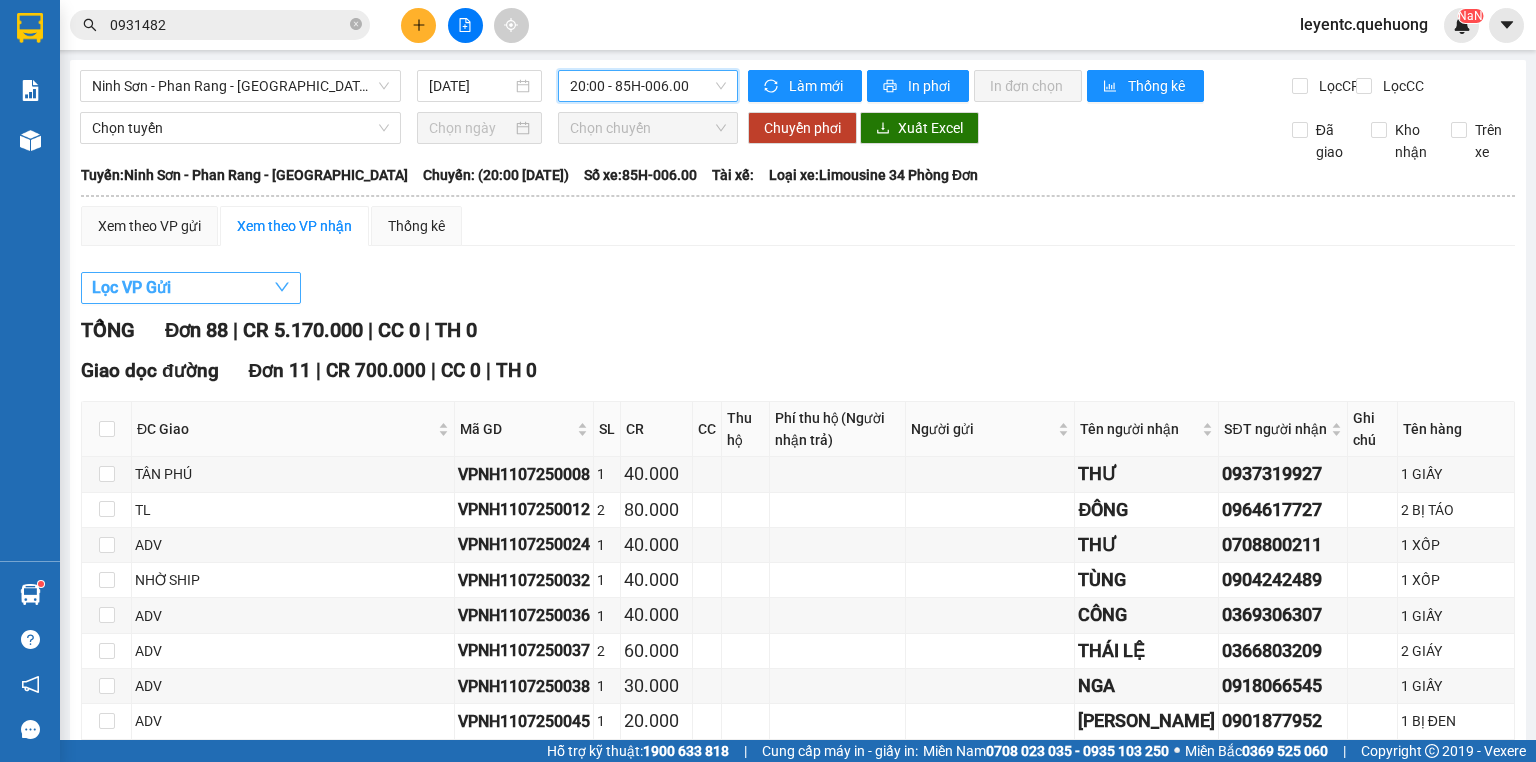 drag, startPoint x: 188, startPoint y: 292, endPoint x: 177, endPoint y: 310, distance: 21.095022 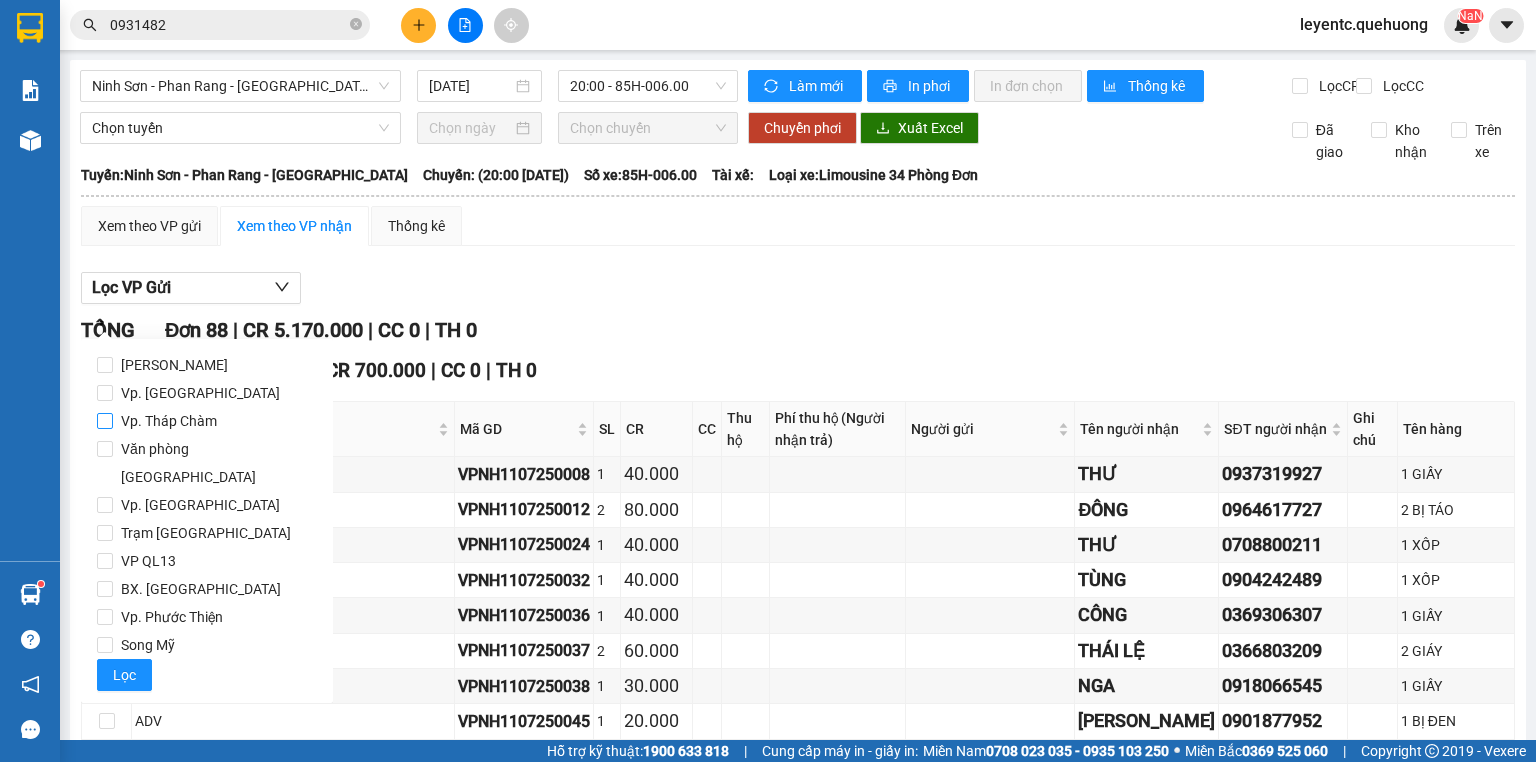 click on "Vp. Tháp Chàm" at bounding box center [169, 421] 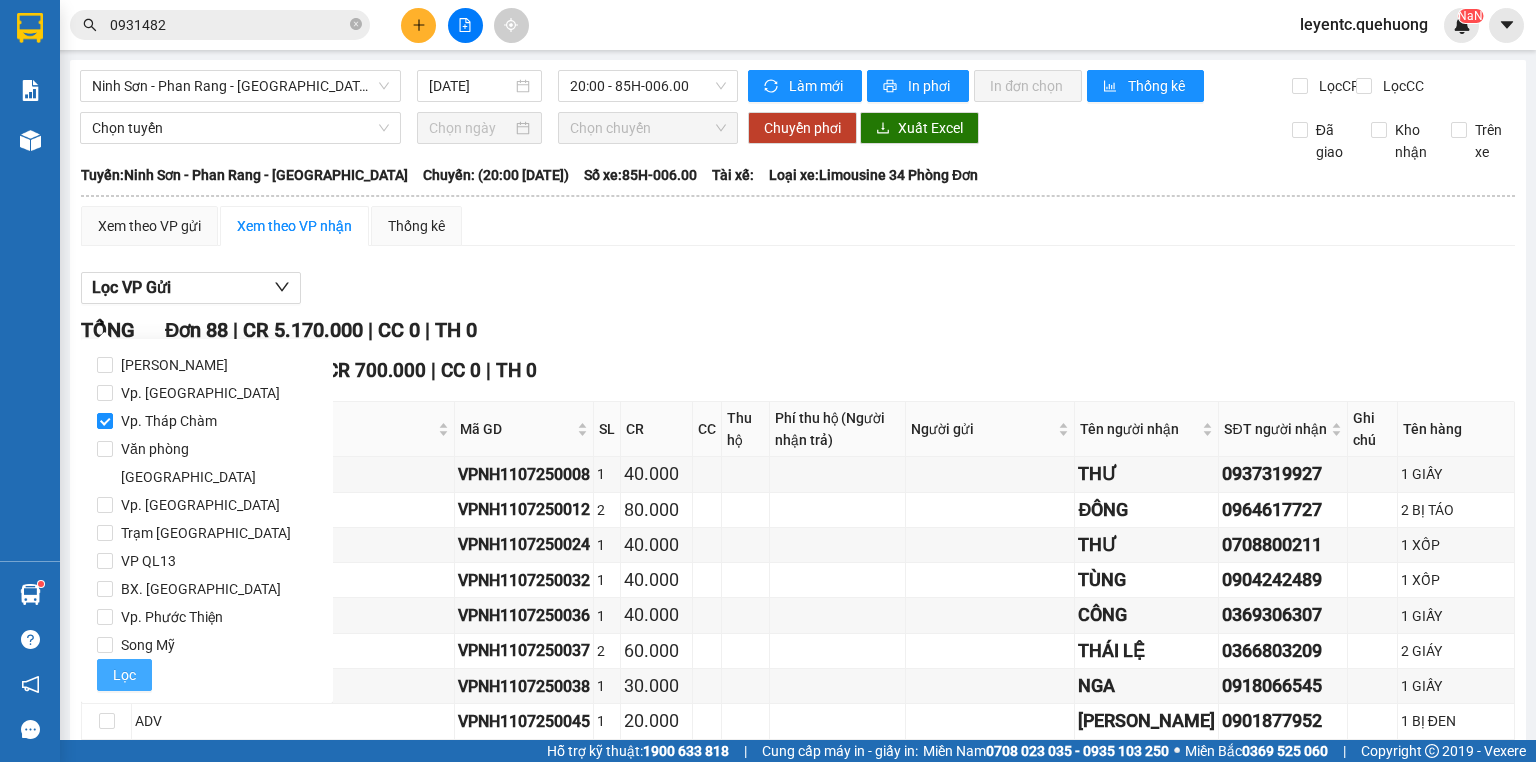 click on "Lọc" at bounding box center (124, 675) 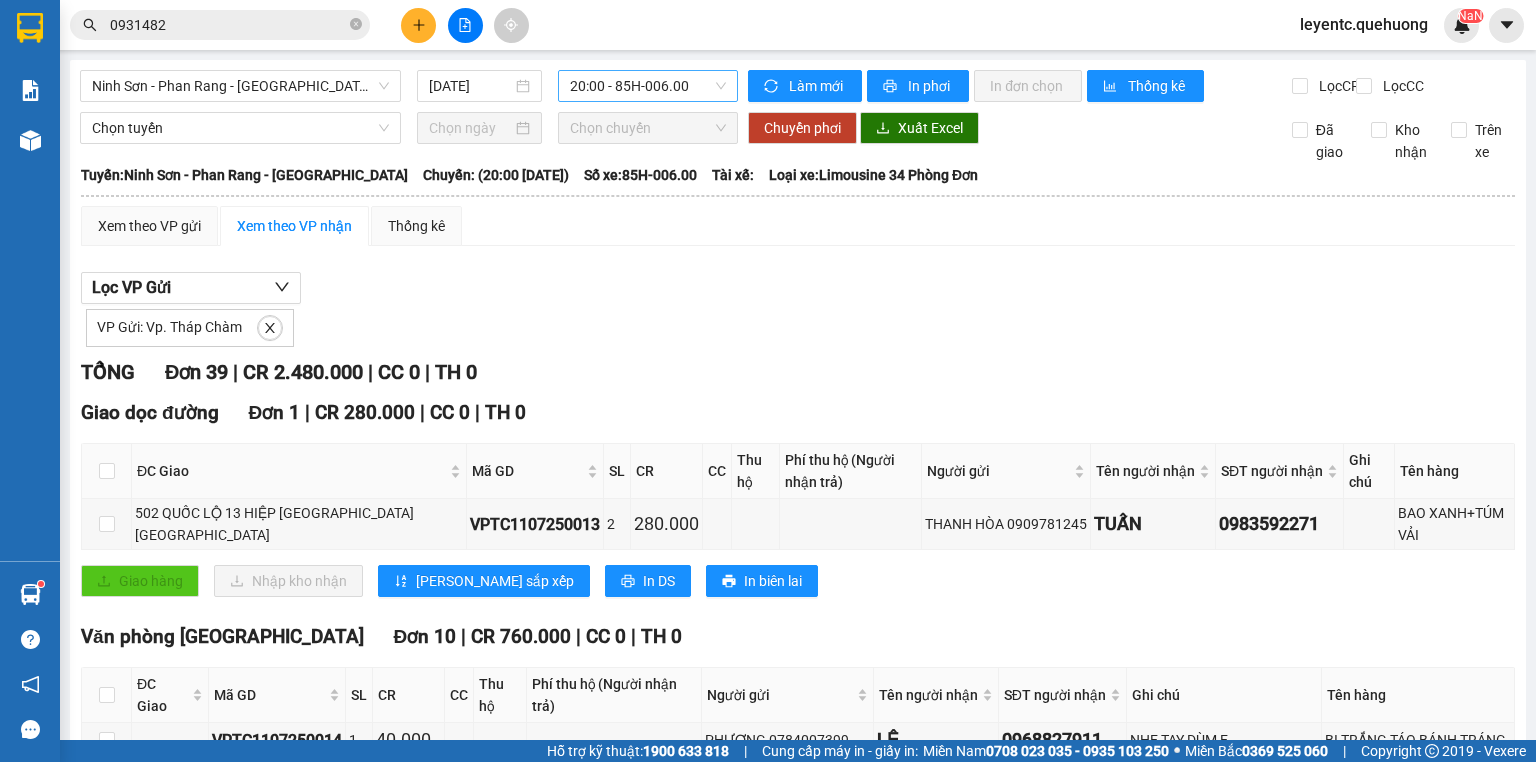 click on "20:00     - 85H-006.00" at bounding box center [648, 86] 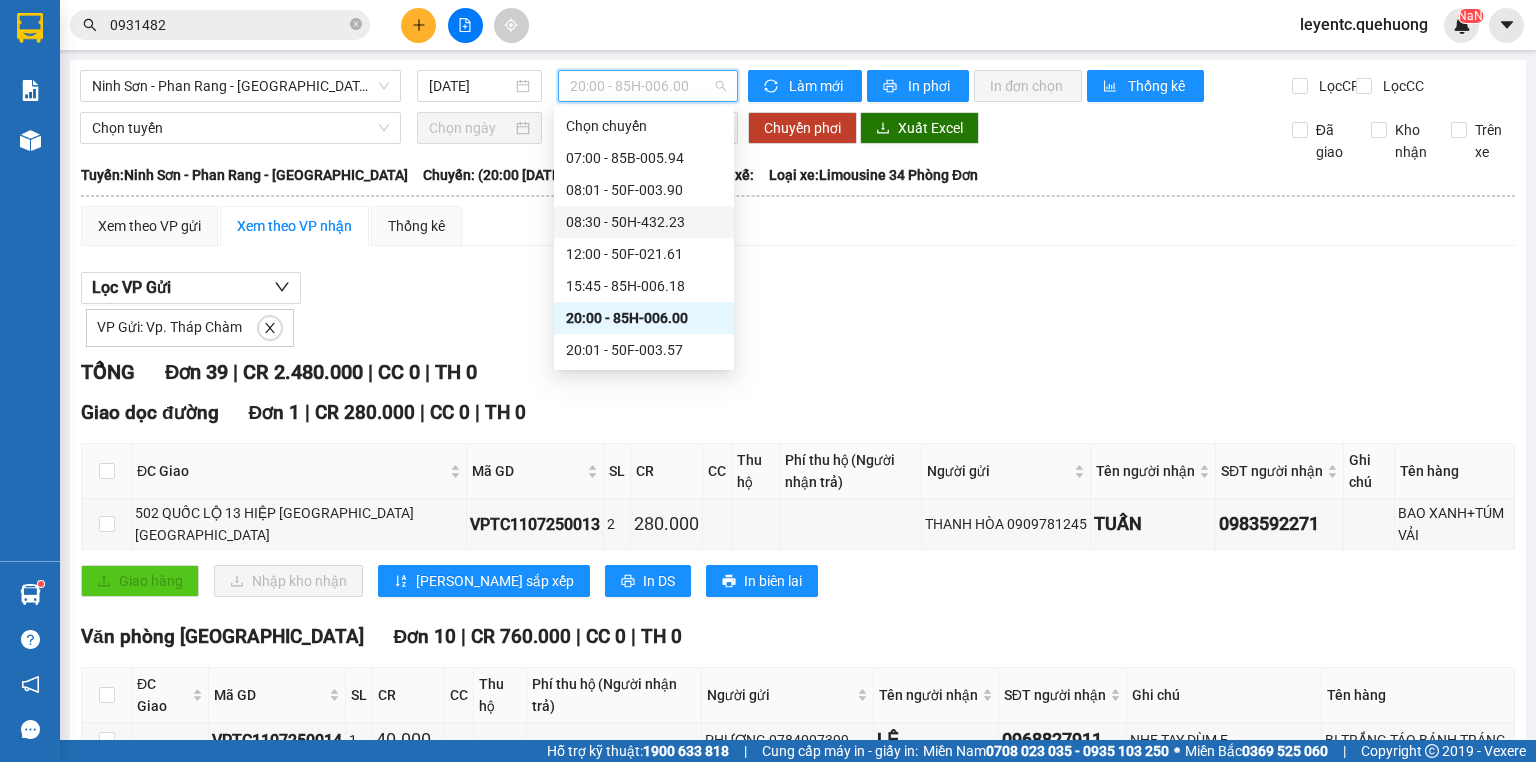 click on "08:30     - 50H-432.23" at bounding box center [644, 222] 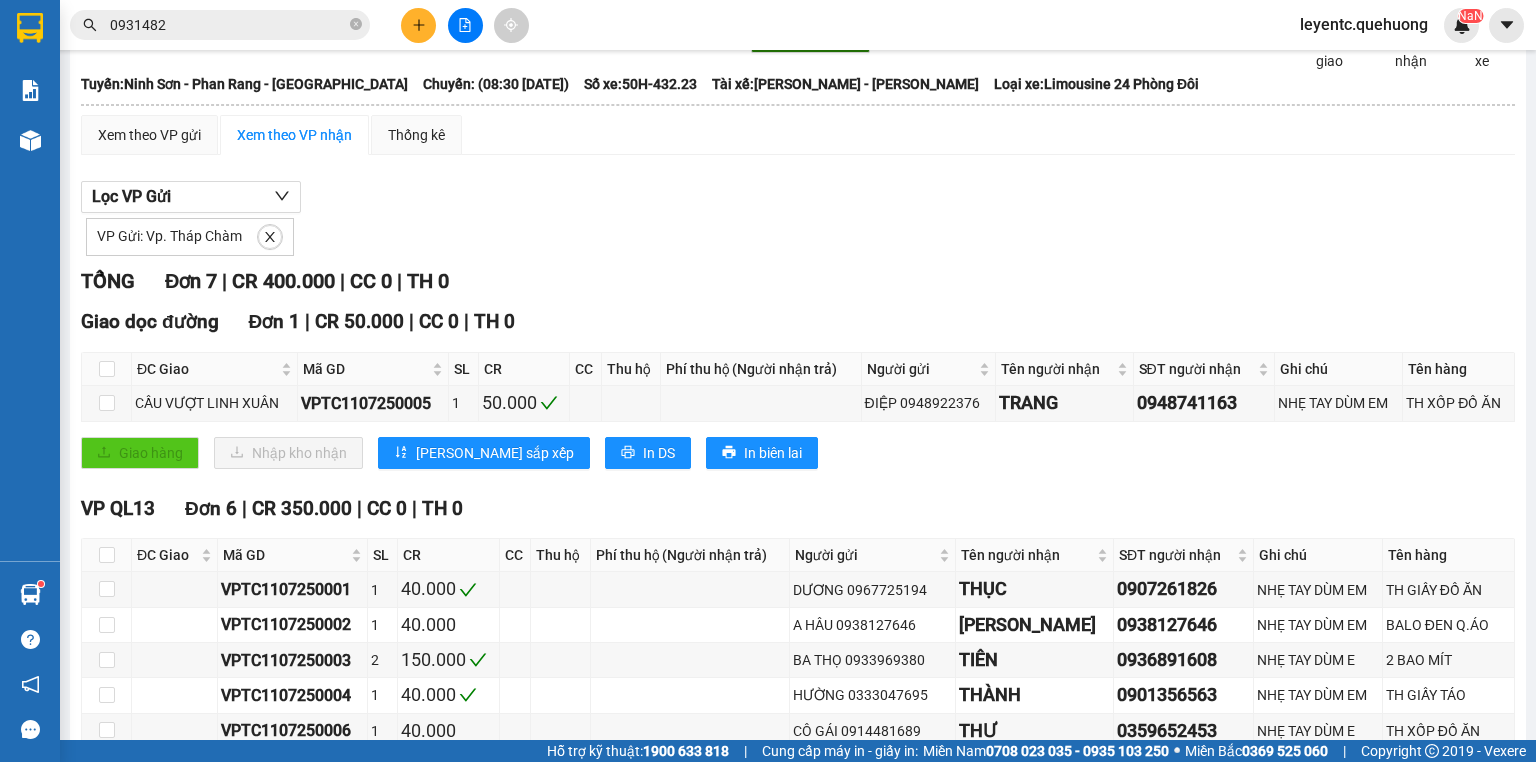 scroll, scrollTop: 251, scrollLeft: 0, axis: vertical 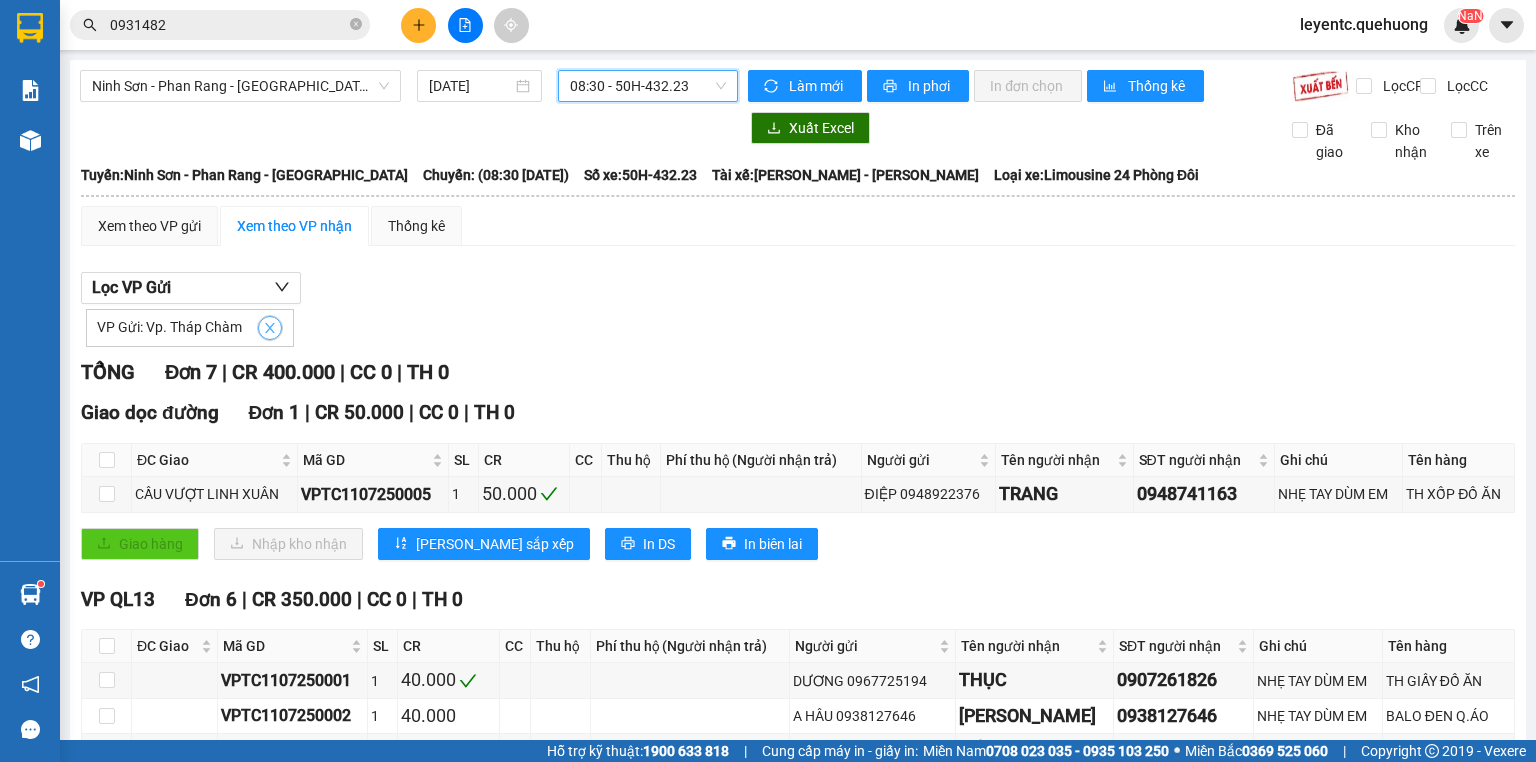 click 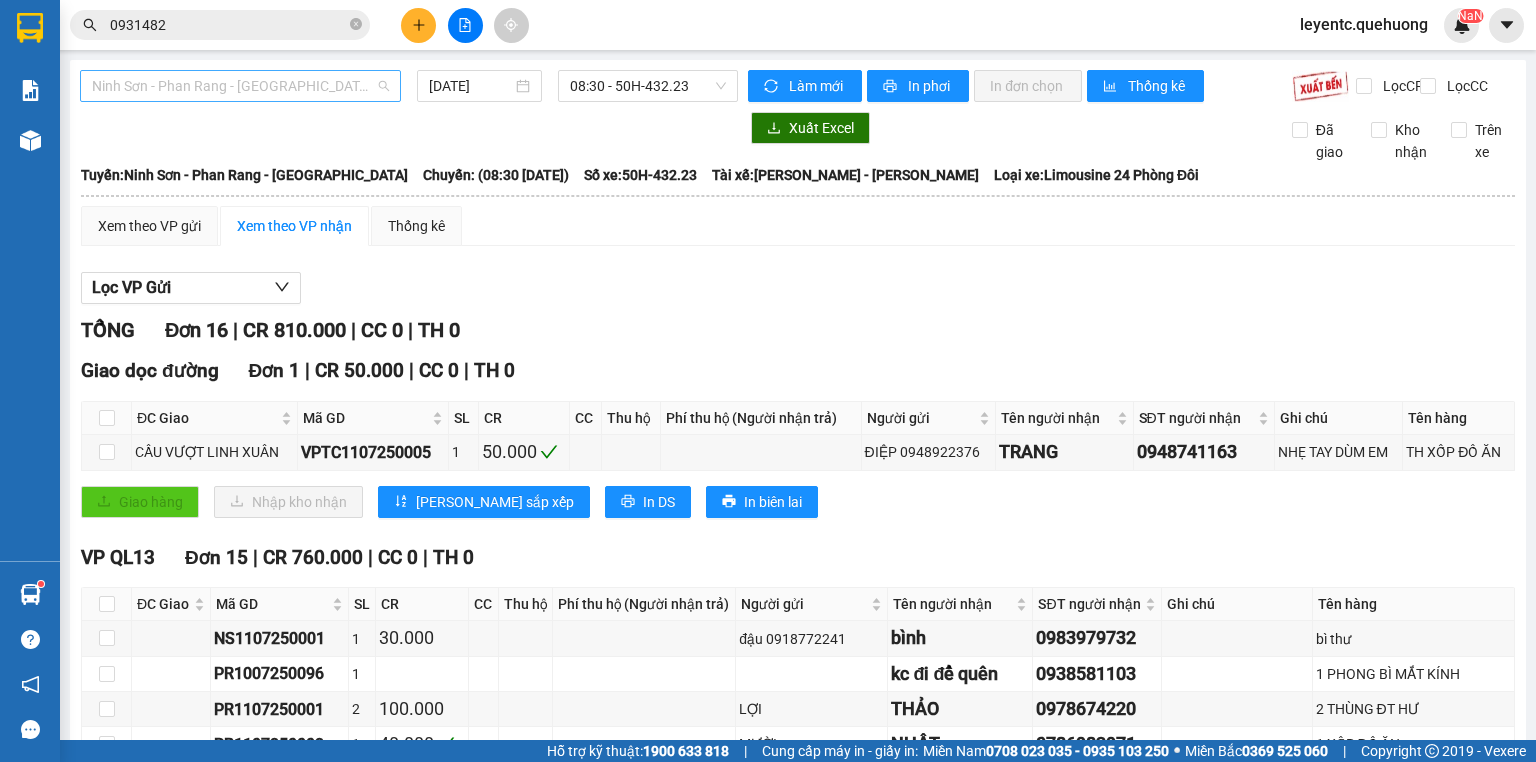 click on "Ninh Sơn - Phan Rang - [GEOGRAPHIC_DATA]" at bounding box center (240, 86) 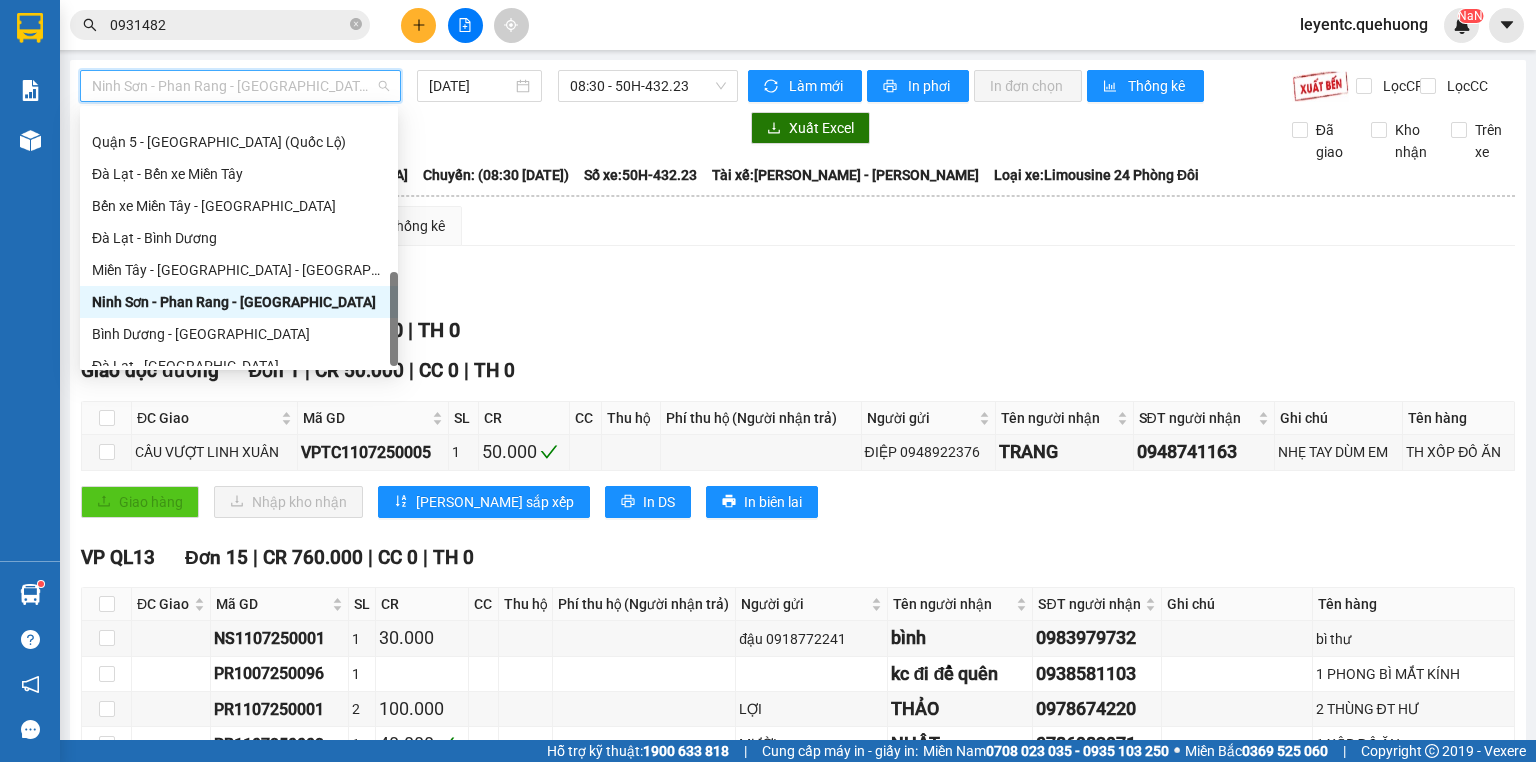 scroll, scrollTop: 608, scrollLeft: 0, axis: vertical 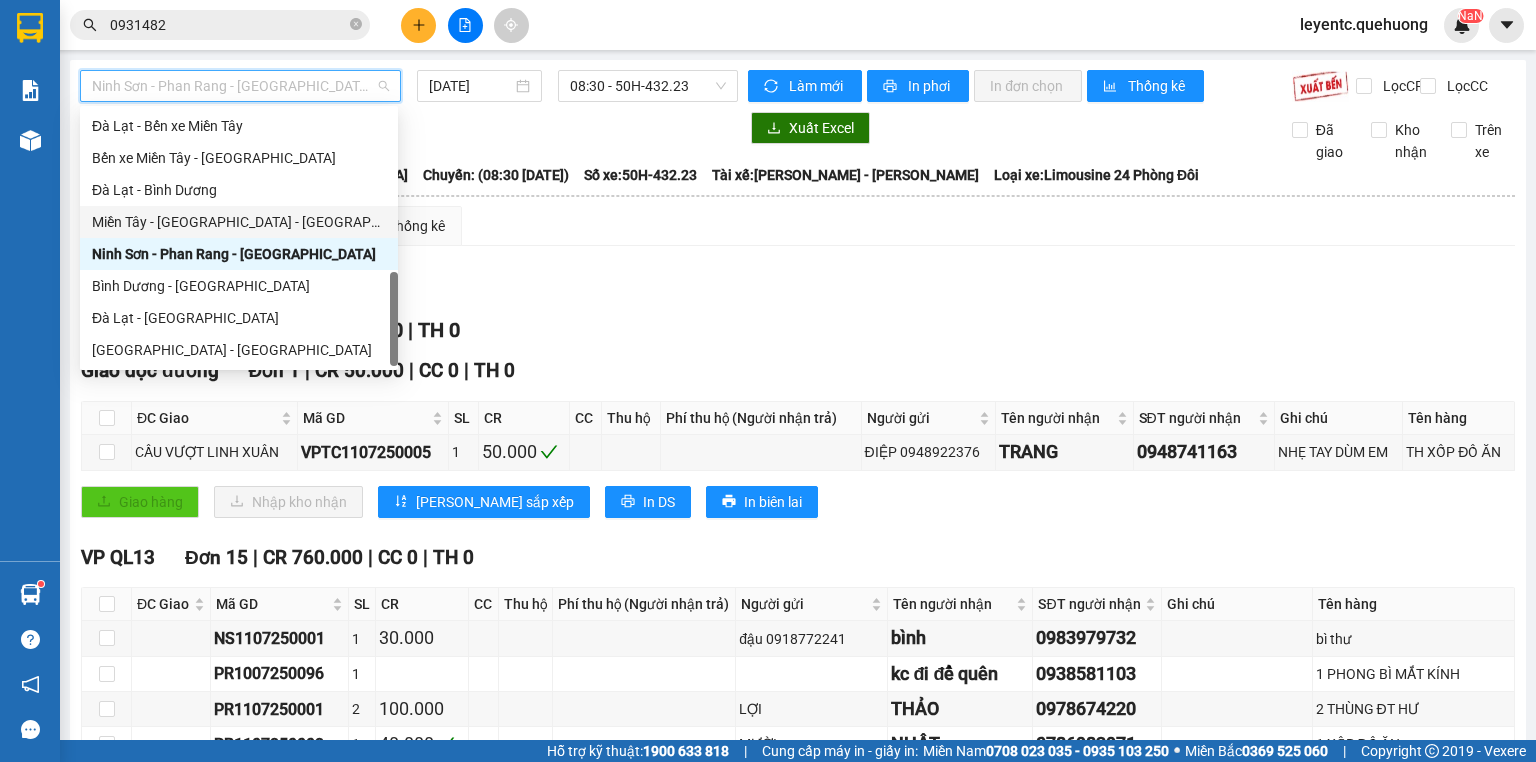 click on "Miền Tây - [GEOGRAPHIC_DATA] - [GEOGRAPHIC_DATA]" at bounding box center (239, 222) 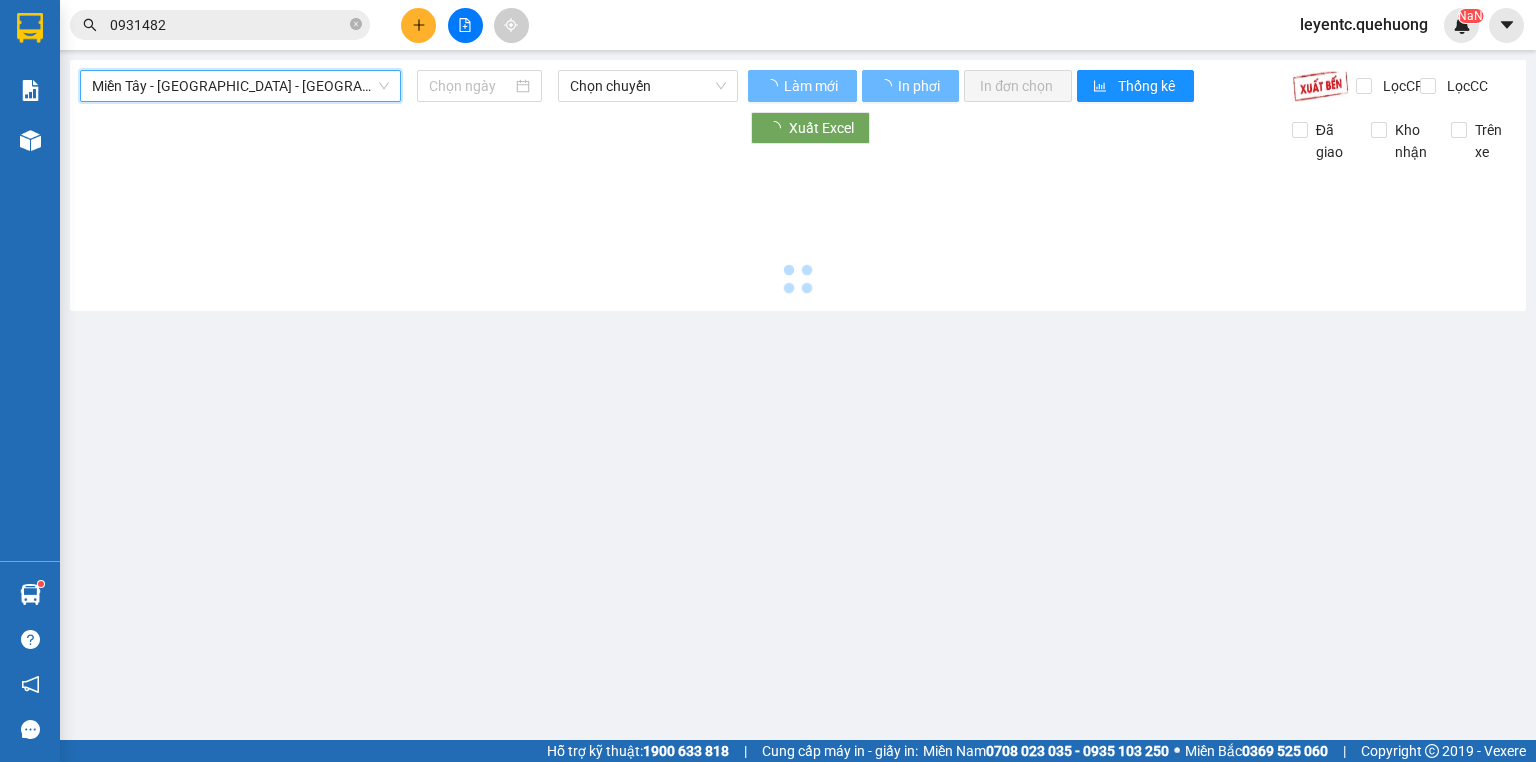 type on "[DATE]" 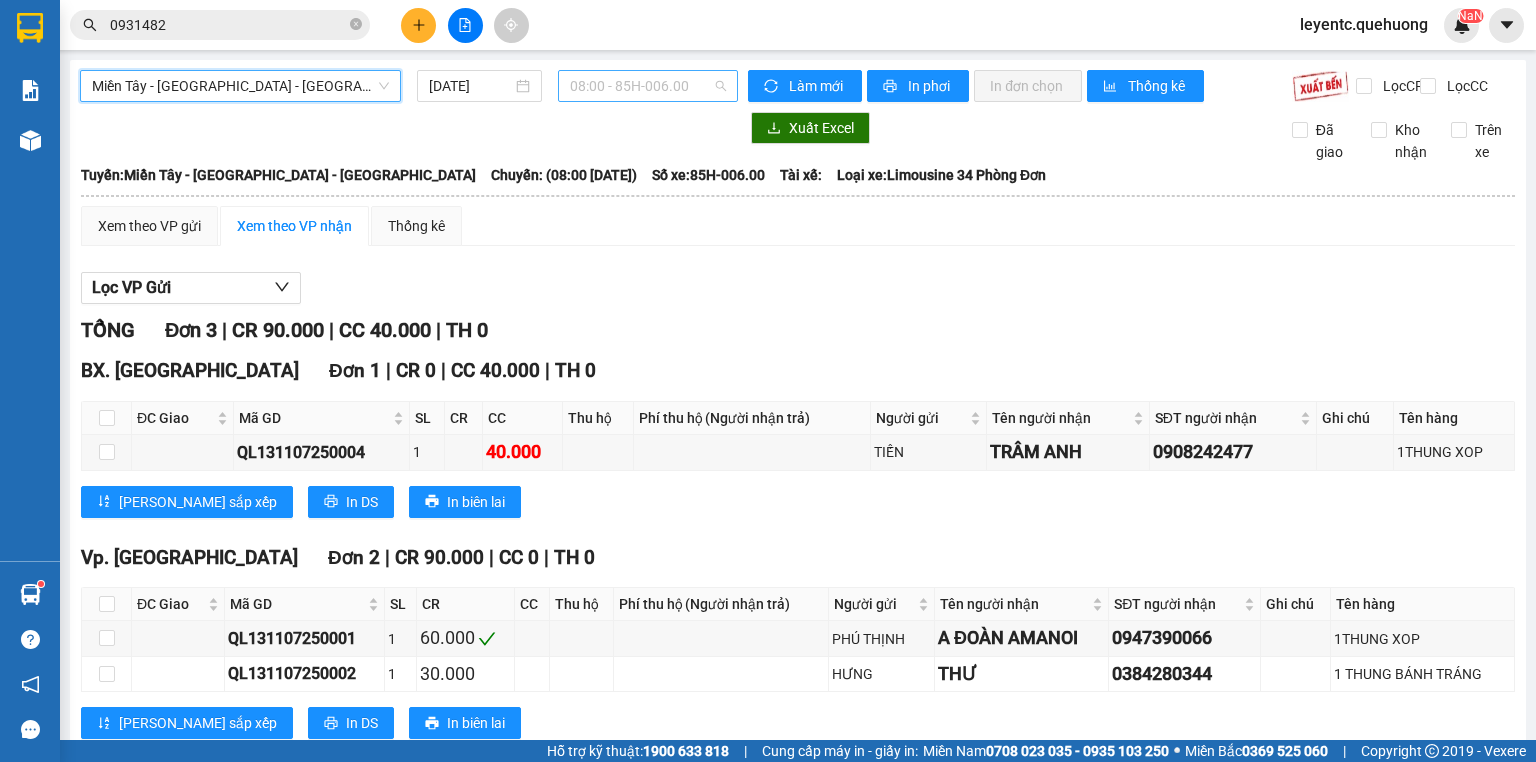 click on "08:00     - 85H-006.00" at bounding box center [648, 86] 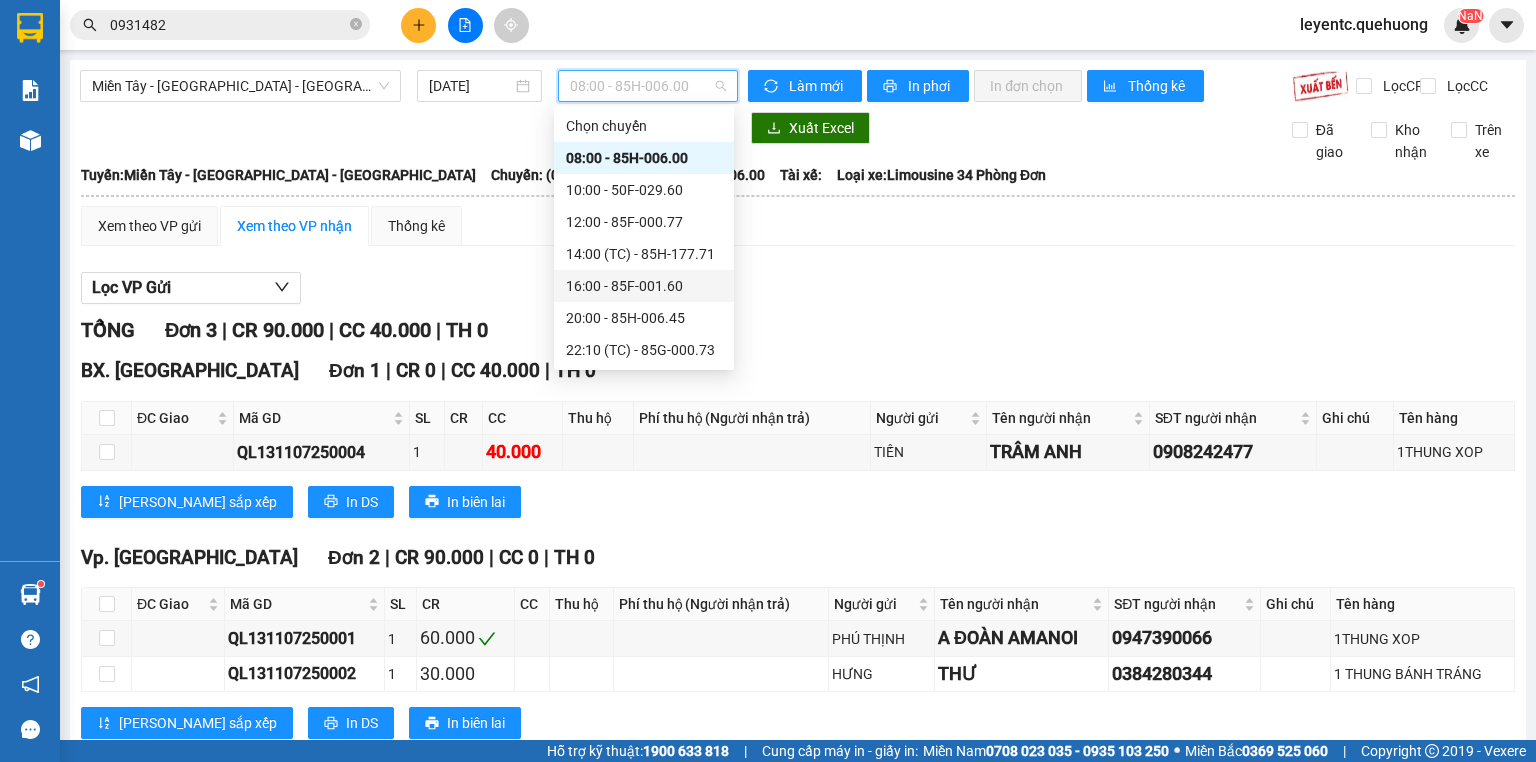 click on "16:00     - 85F-001.60" at bounding box center (644, 286) 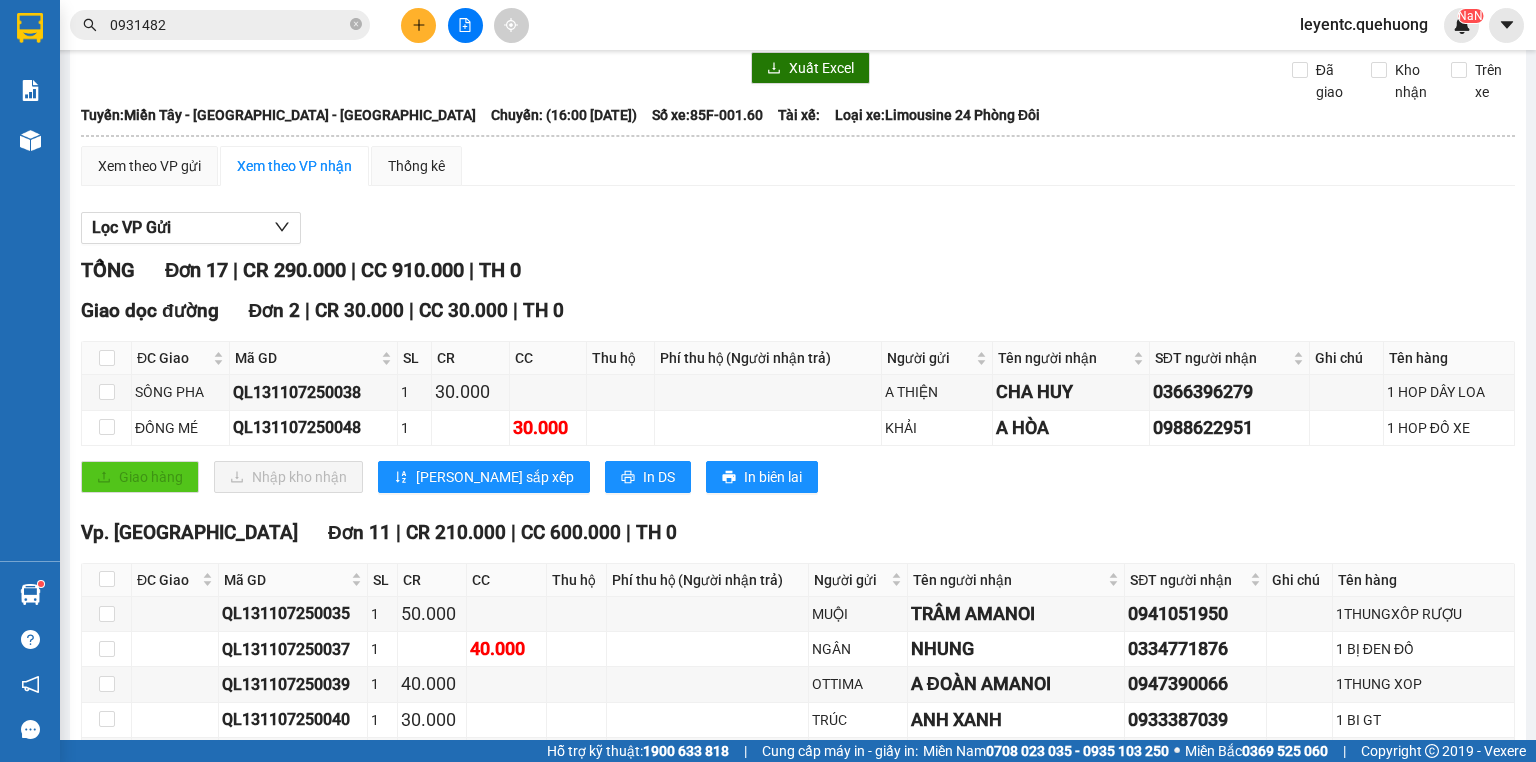 scroll, scrollTop: 0, scrollLeft: 0, axis: both 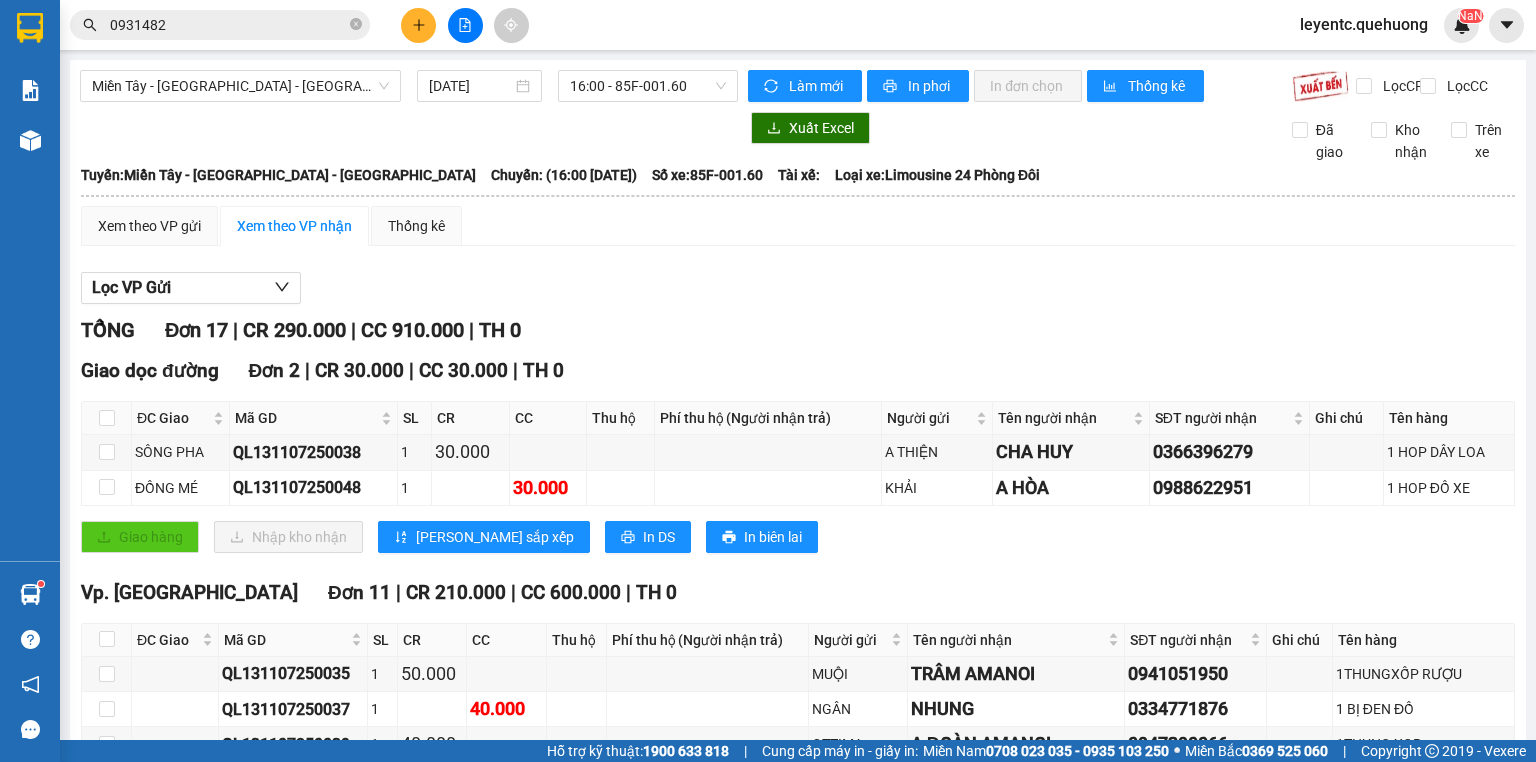 click on "Lọc VP Gửi TỔNG Đơn   17 | CR   290.000 | CC   910.000 | TH   0 Giao dọc đường Đơn   2 | CR   30.000 | CC   30.000 | TH   0 ĐC Giao Mã GD SL CR CC Thu hộ Phí thu hộ (Người nhận trả) Người gửi Tên người nhận SĐT người nhận Ghi chú Tên hàng Ký nhận                             SÔNG PHA QL131107250038 1 30.000 A THIỆN  CHA HUY 0366396279 1 HOP DÂY LOA ĐỒNG MÉ QL131107250048 1 30.000 KHẢI  A HÒA 0988622951 1 HOP ĐỒ XE Giao hàng Nhập kho nhận Lưu sắp xếp In DS In biên lai An Anh Limousine   19008678   Số 2 [PERSON_NAME] nối dài, P. Văn Hải Vp. Tháp Chàm  -  21:59 [DATE] Tuyến:  [GEOGRAPHIC_DATA] - [GEOGRAPHIC_DATA] - [GEOGRAPHIC_DATA]:   (16:00 [DATE]) Số xe:  85F-001.60 Tài xế:  Loại xe:  Limousine 24 Phòng Đôi ĐC Giao Mã GD SL CR CC Thu hộ Phí thu hộ (Người nhận trả) Người gửi Tên người nhận SĐT người nhận Ghi chú Tên hàng Ký nhận Giao dọc đường   2" at bounding box center [798, 911] 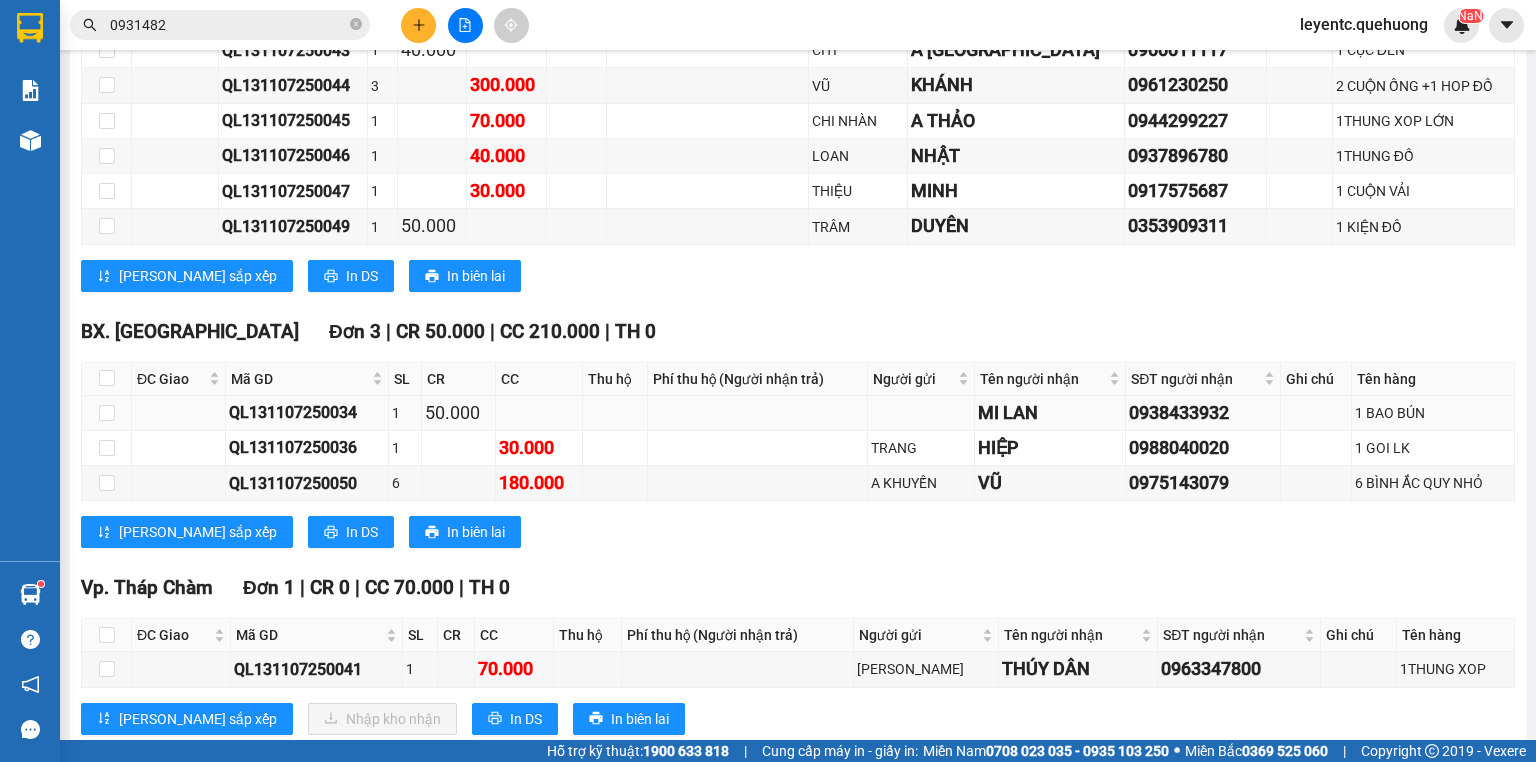 scroll, scrollTop: 860, scrollLeft: 0, axis: vertical 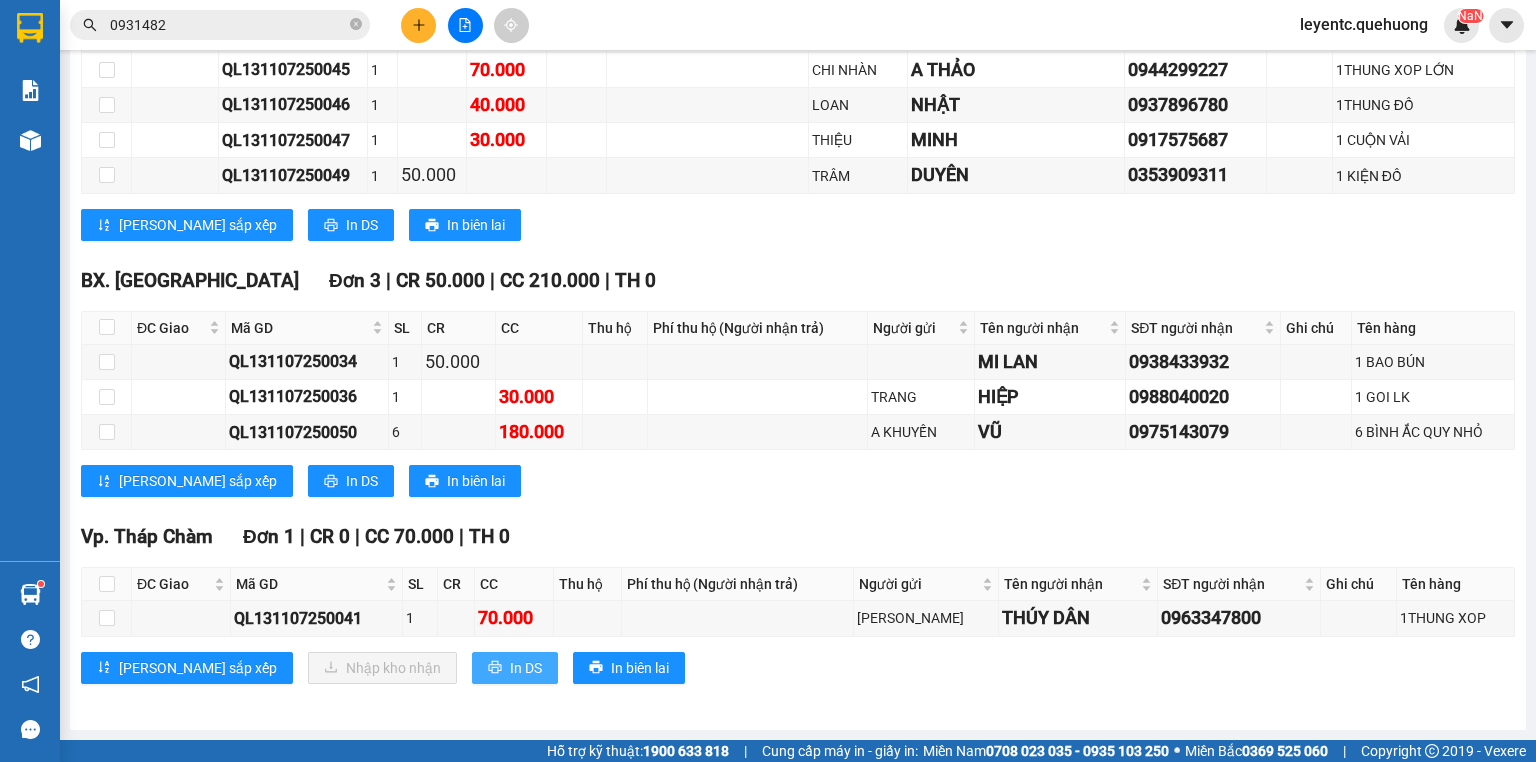 click on "In DS" at bounding box center [526, 668] 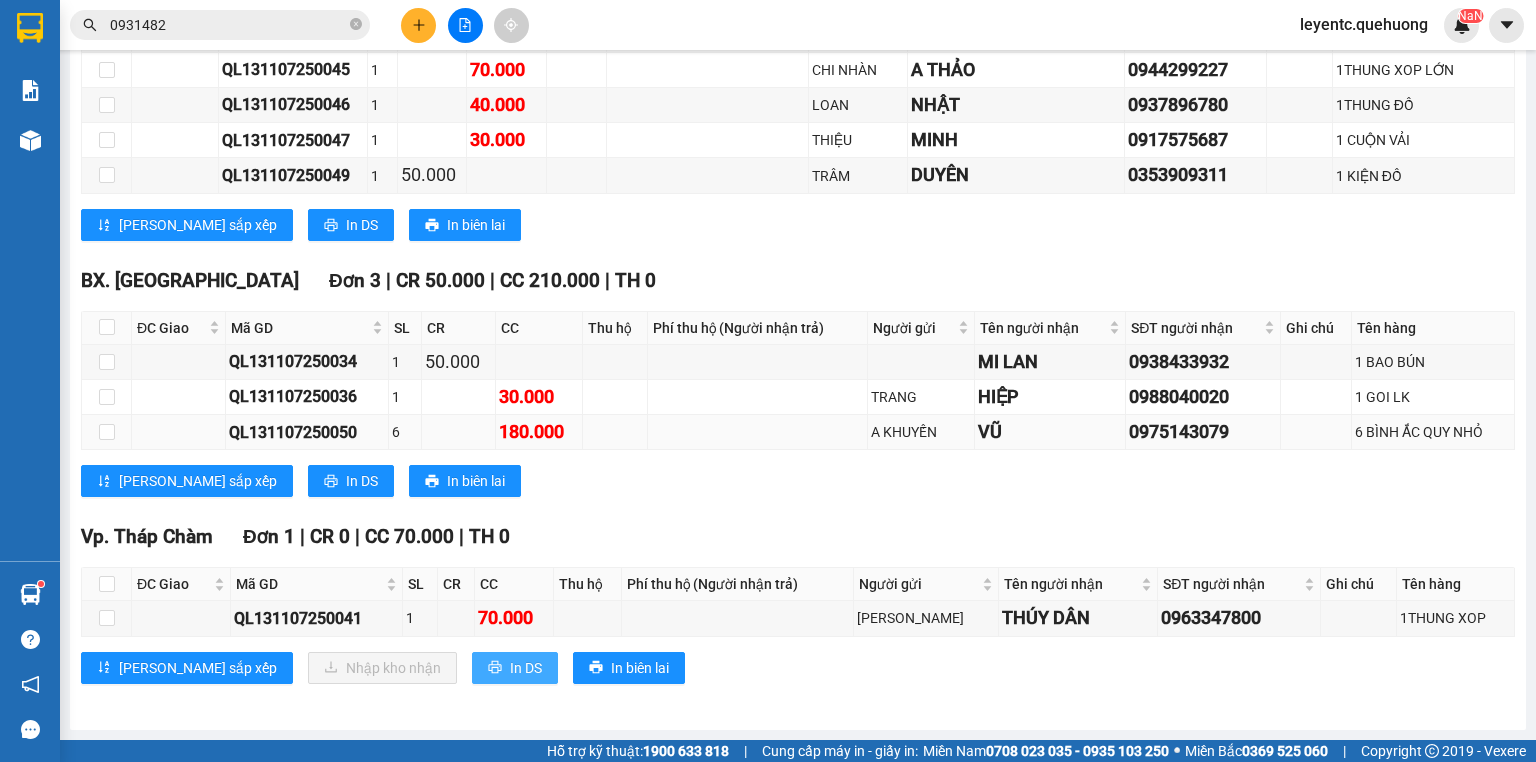 scroll, scrollTop: 0, scrollLeft: 0, axis: both 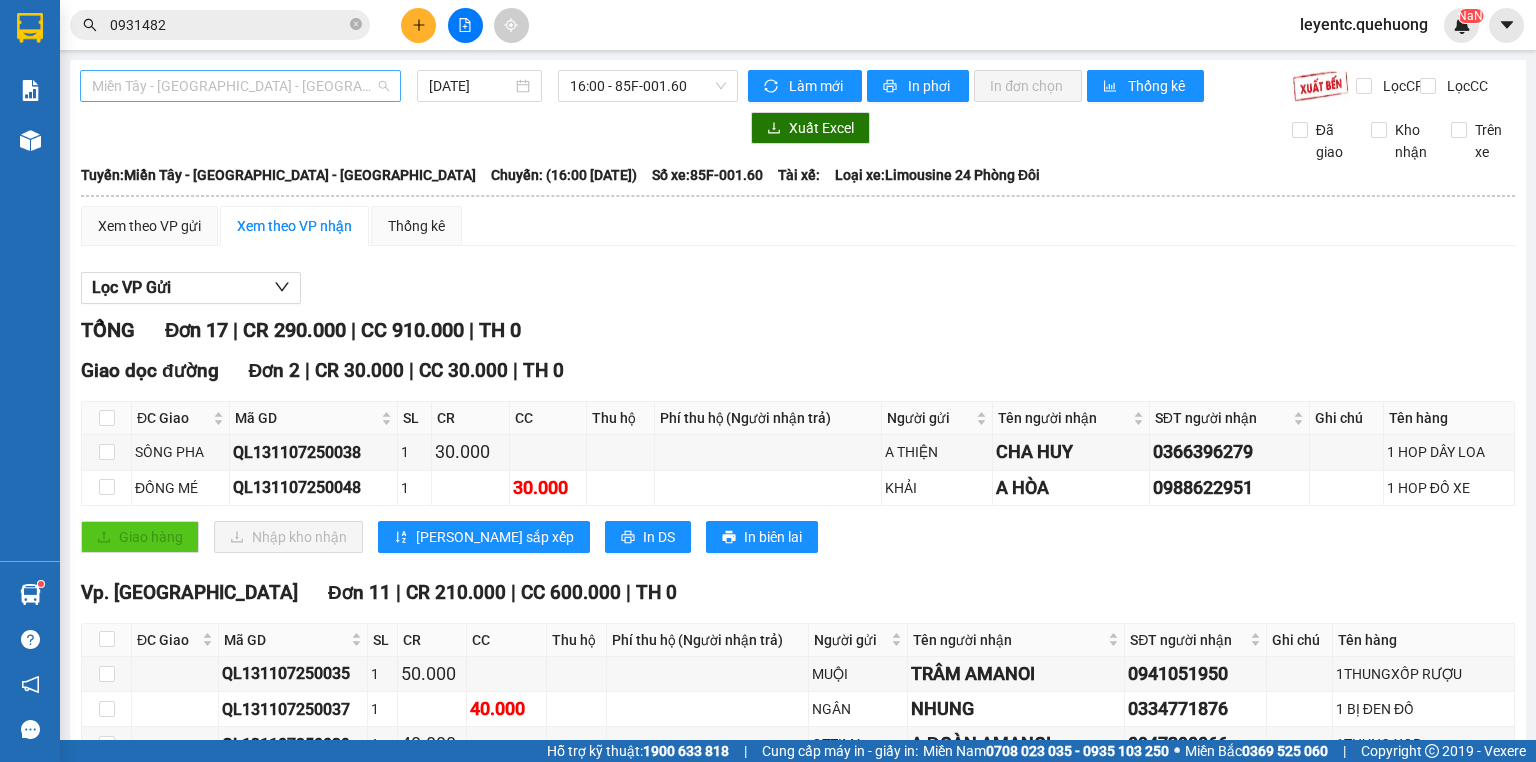 click on "Miền Tây - [GEOGRAPHIC_DATA] - [GEOGRAPHIC_DATA]" at bounding box center [240, 86] 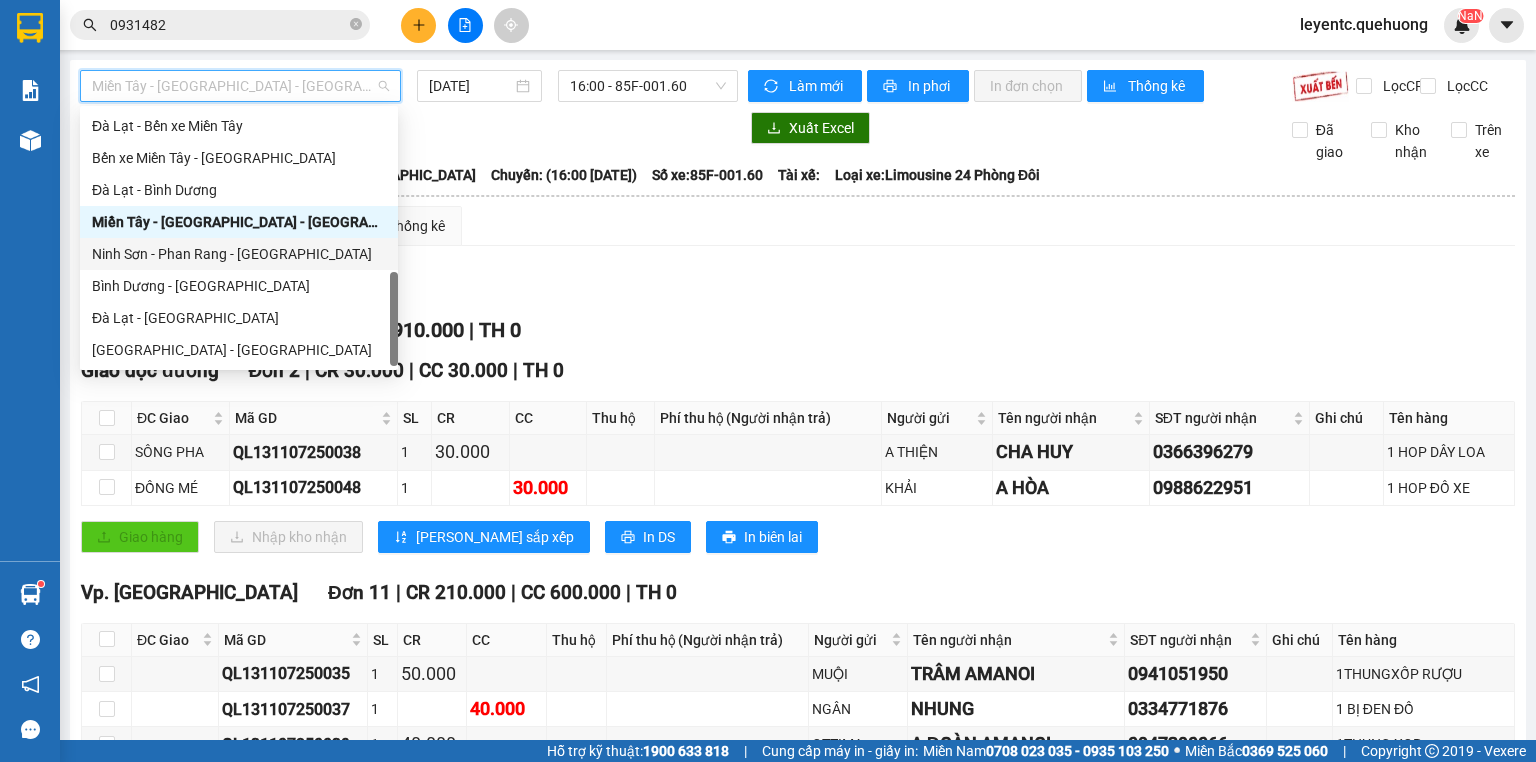 click on "Ninh Sơn - Phan Rang - [GEOGRAPHIC_DATA]" at bounding box center (239, 254) 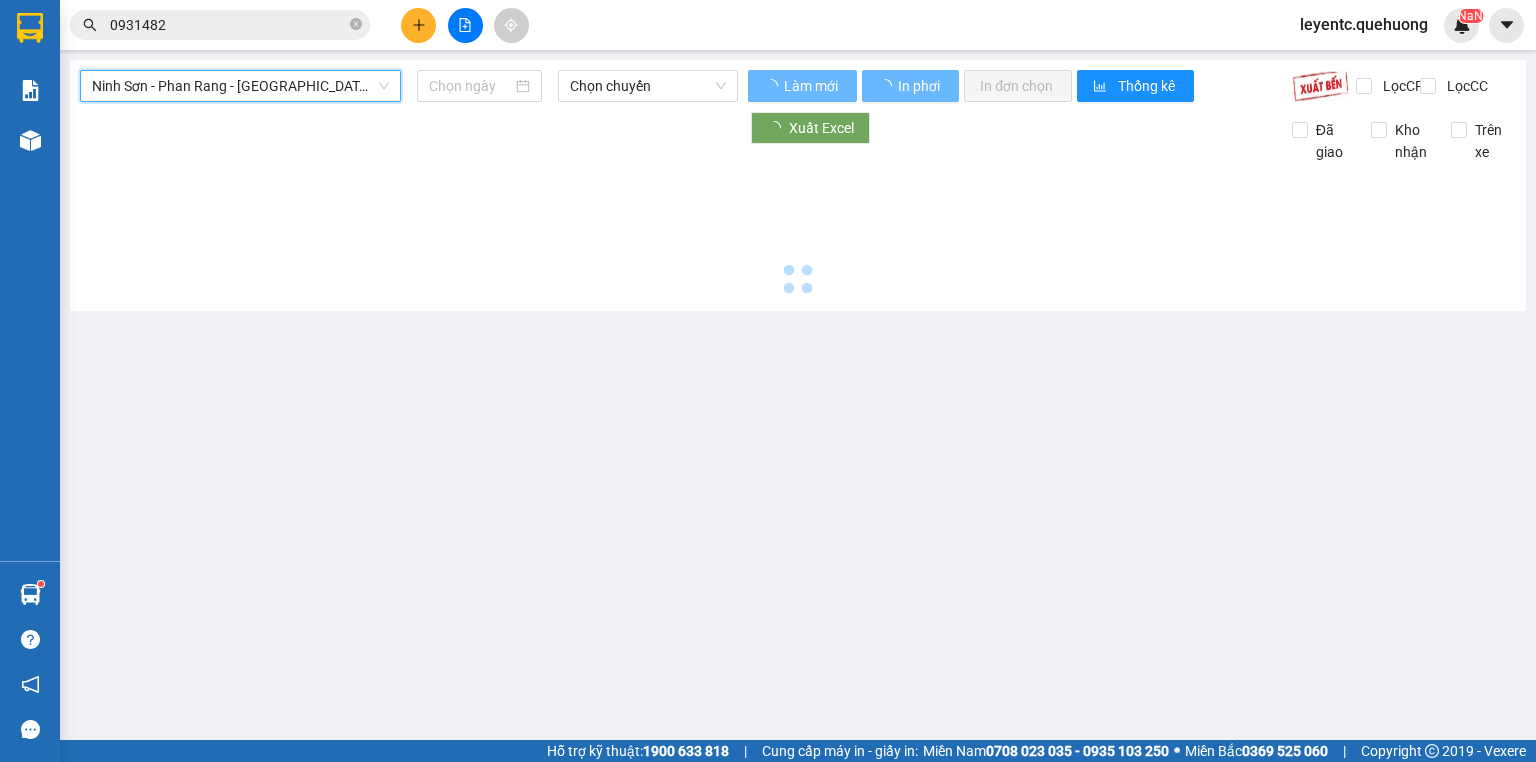 type on "[DATE]" 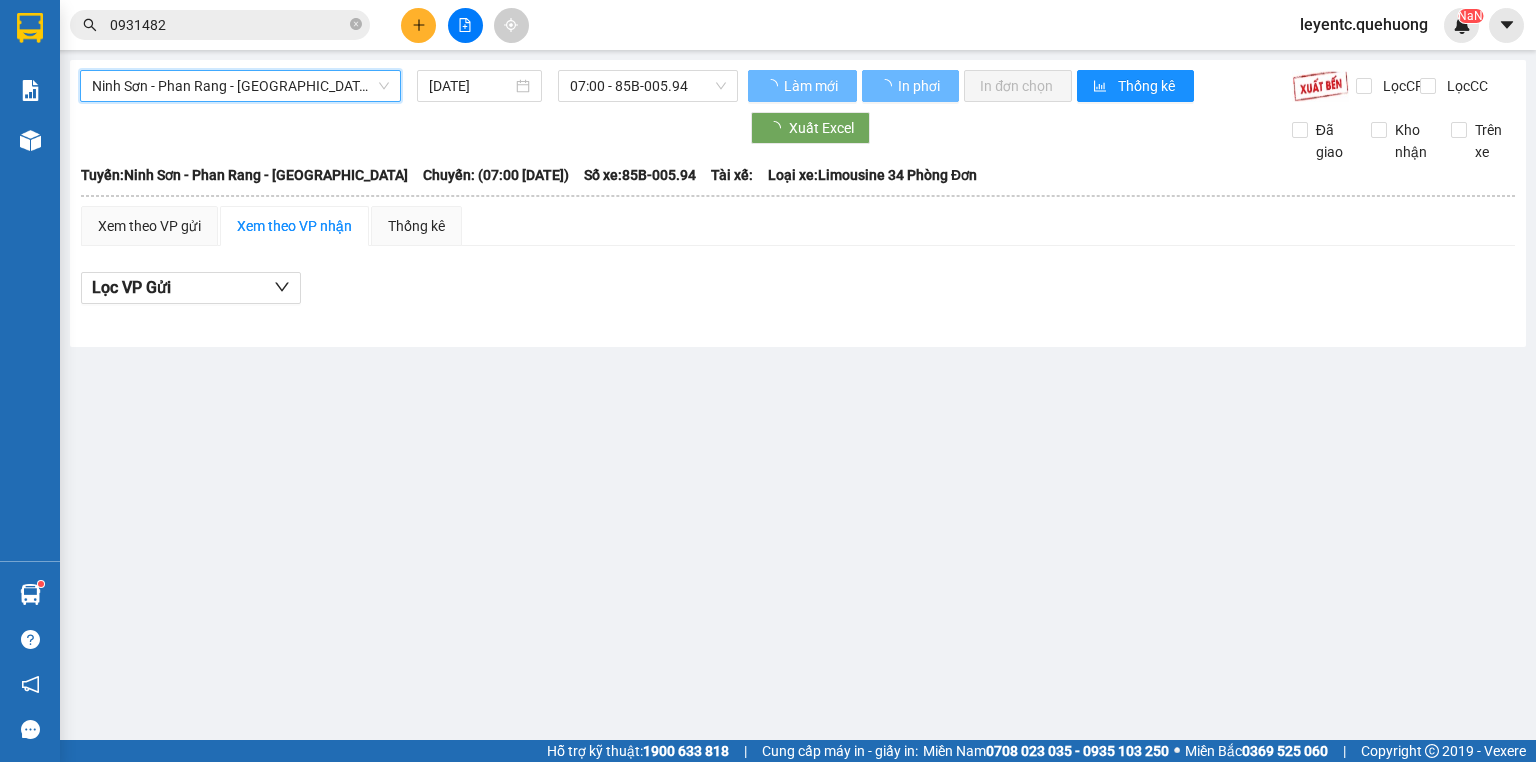 click on "07:00     - 85B-005.94" at bounding box center [648, 86] 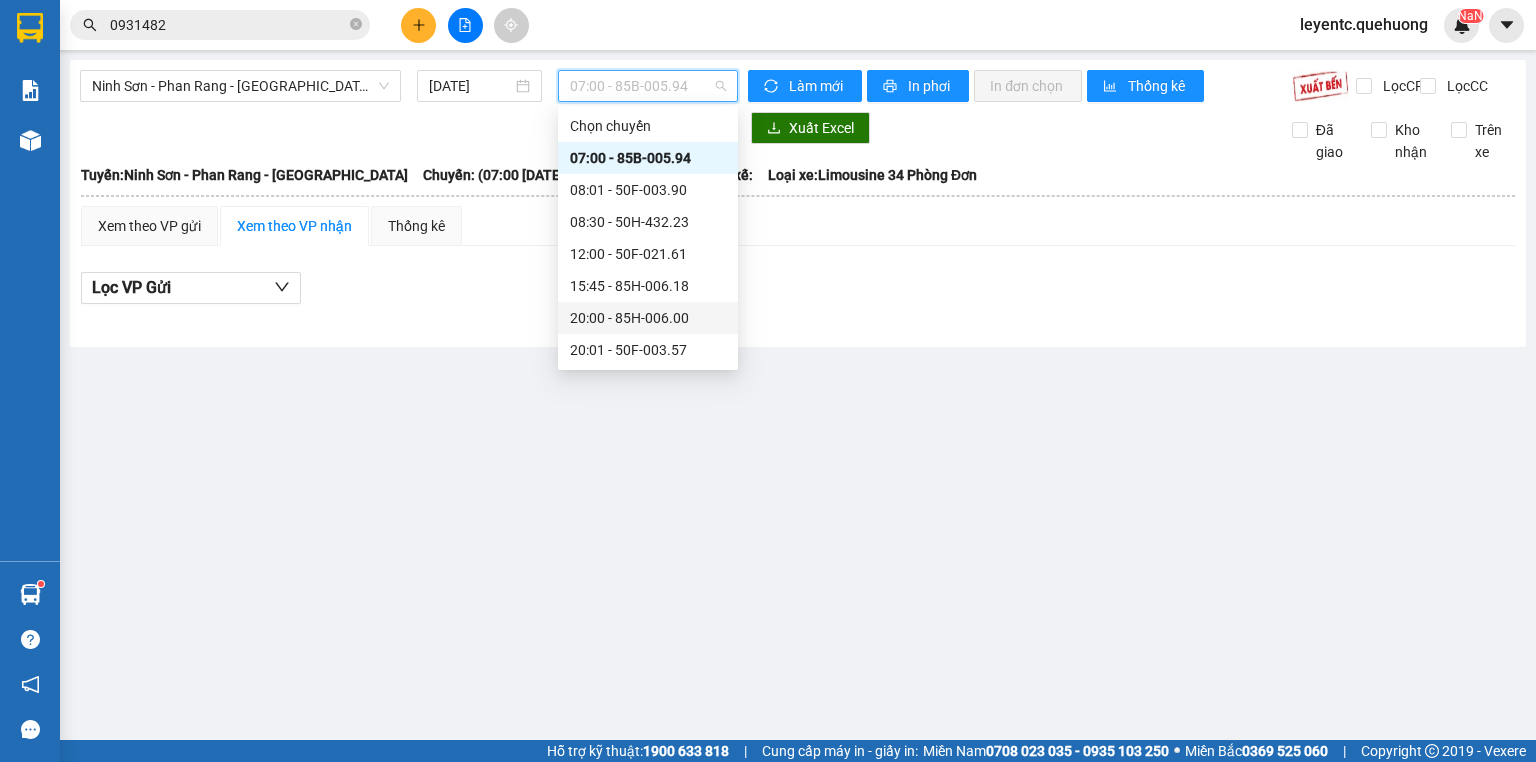 click on "20:00     - 85H-006.00" at bounding box center (648, 318) 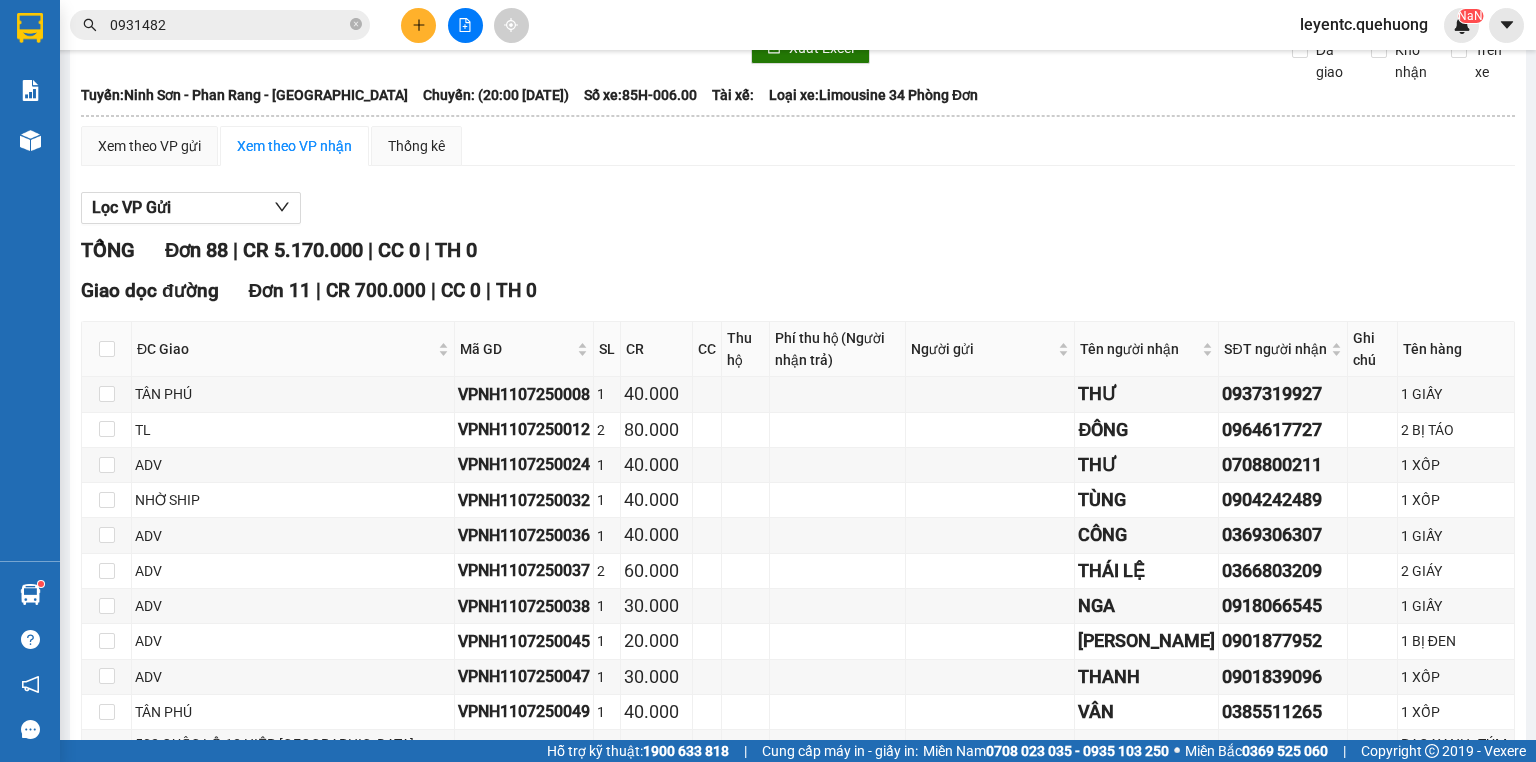 scroll, scrollTop: 0, scrollLeft: 0, axis: both 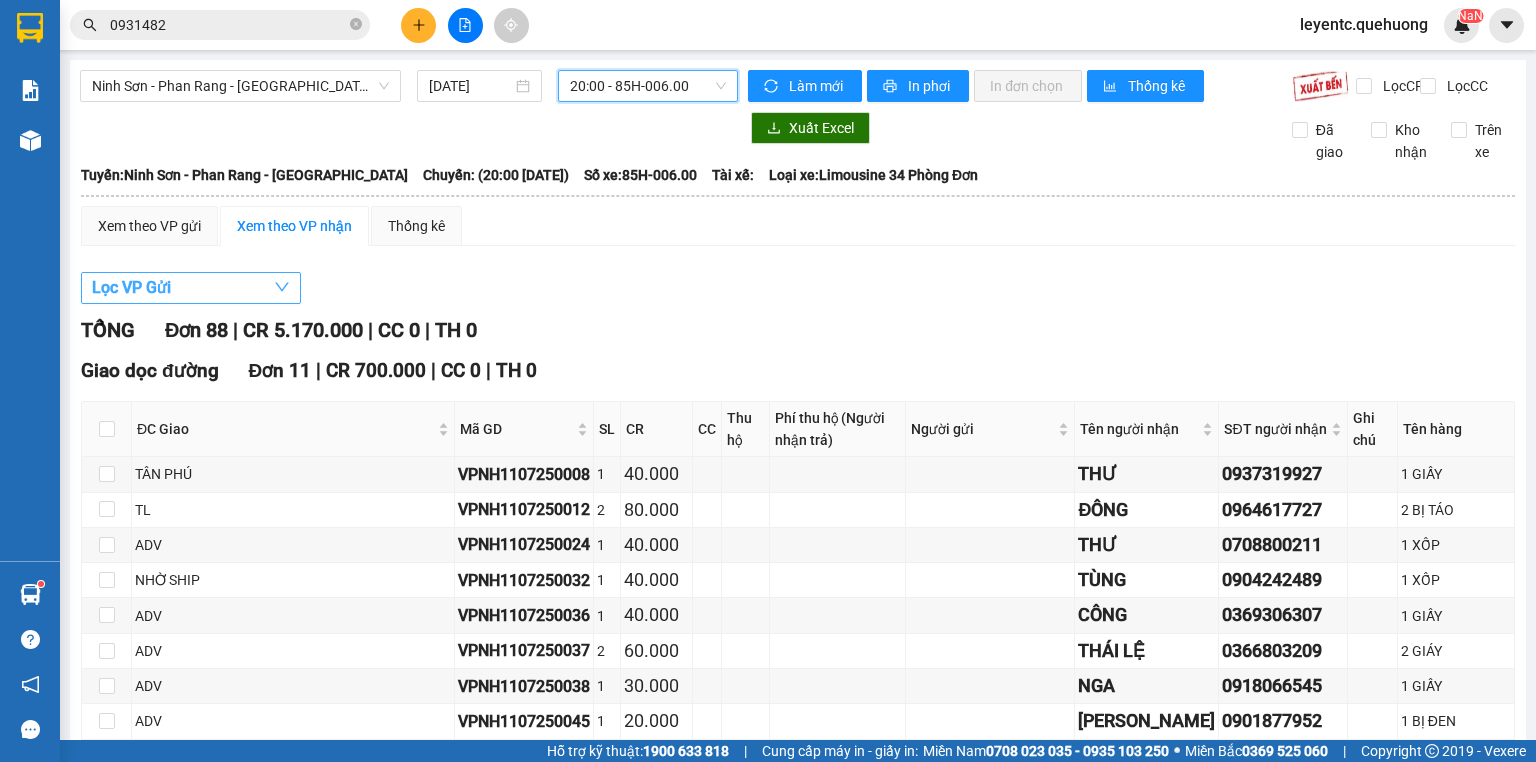 click at bounding box center [282, 287] 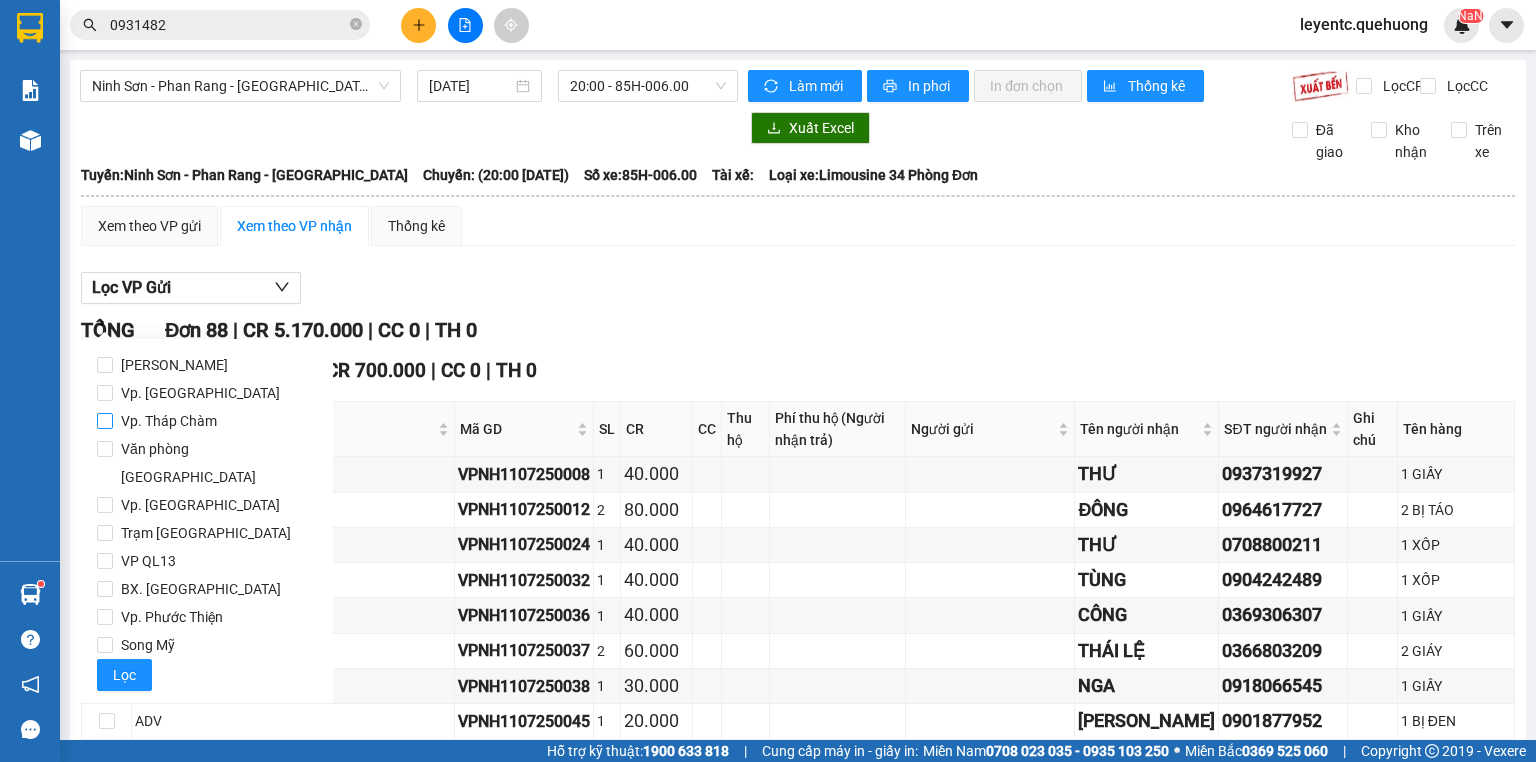 drag, startPoint x: 192, startPoint y: 422, endPoint x: 162, endPoint y: 548, distance: 129.5222 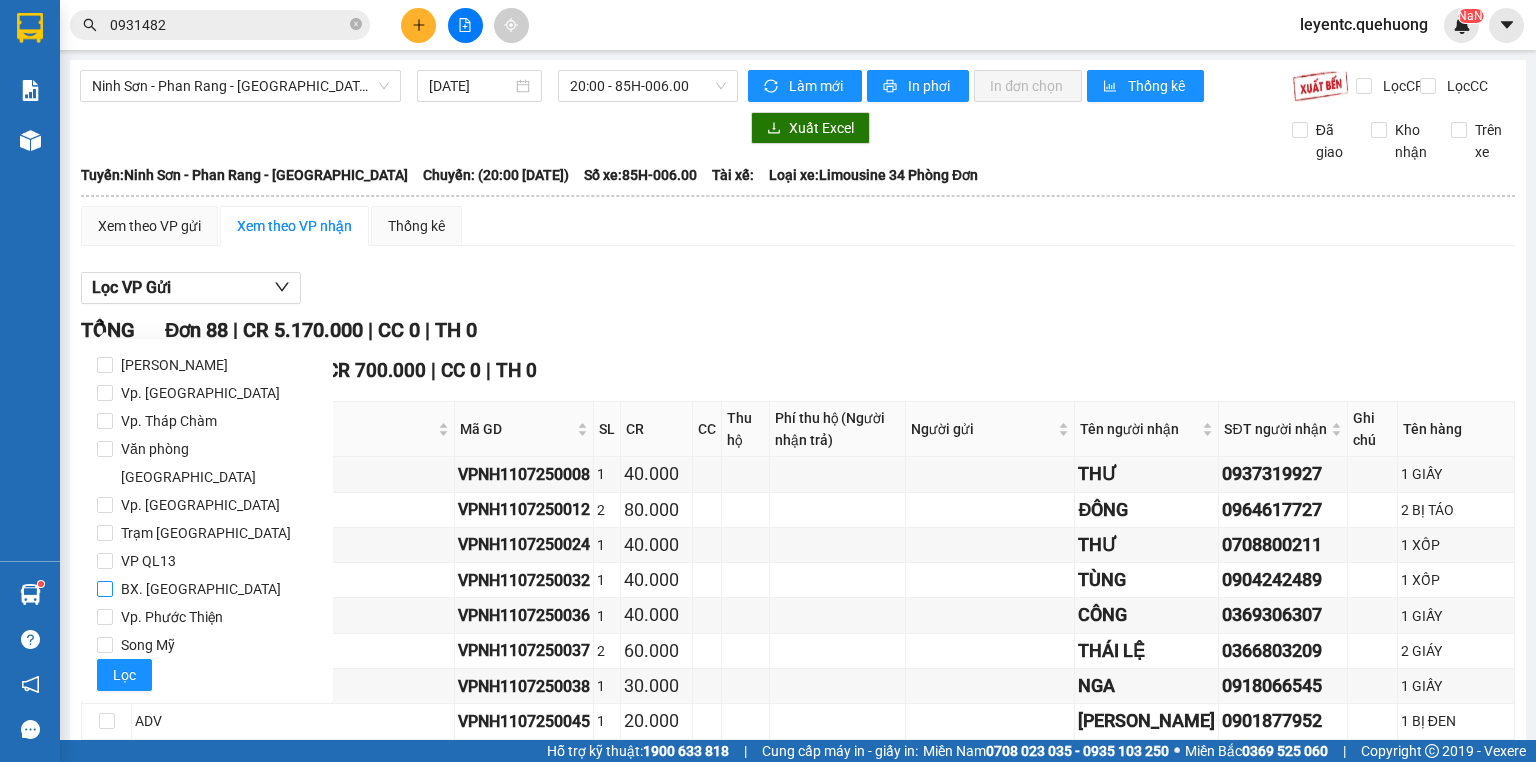 click on "Vp. Tháp Chàm" at bounding box center [169, 421] 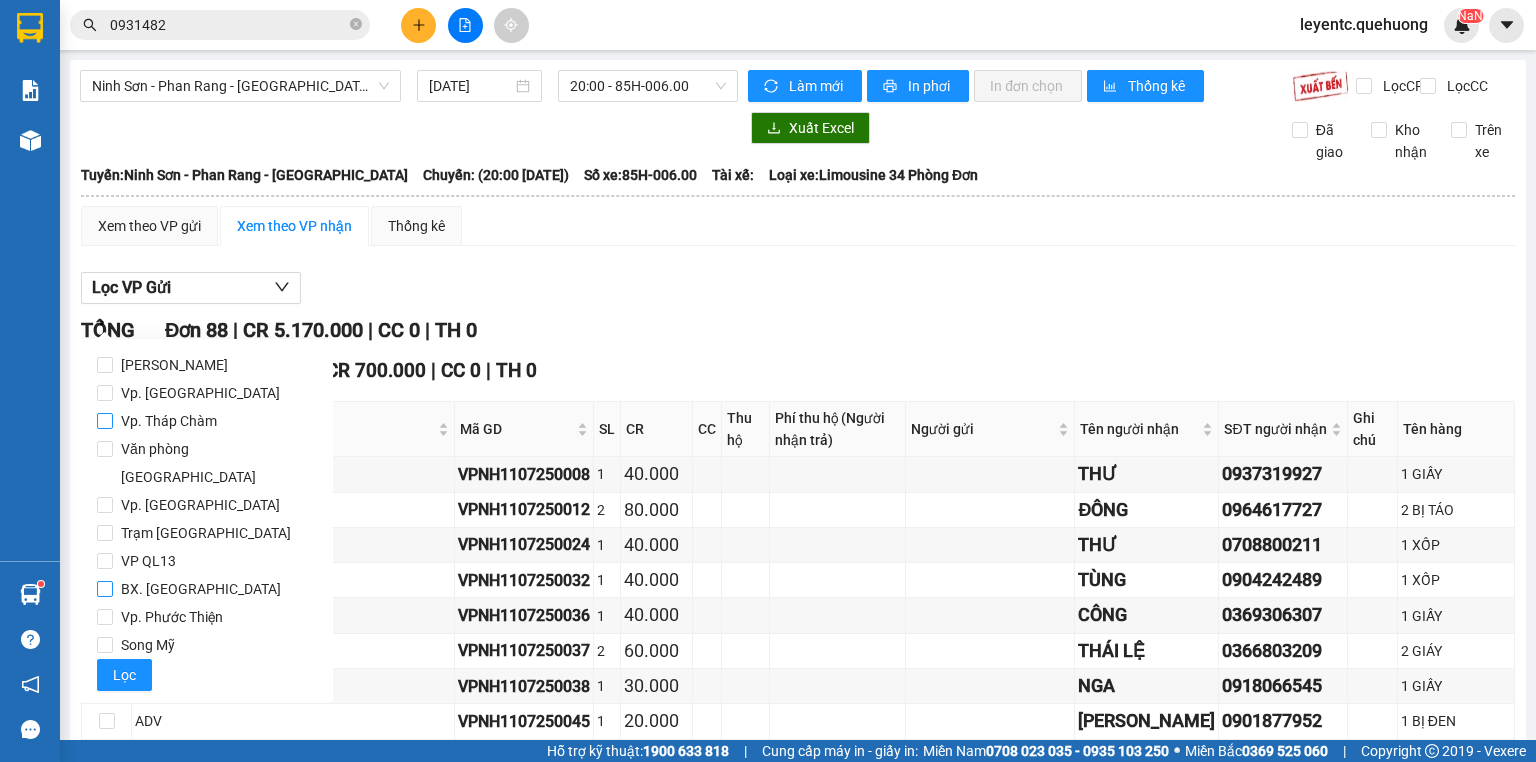 click on "Vp. Tháp Chàm" at bounding box center (105, 421) 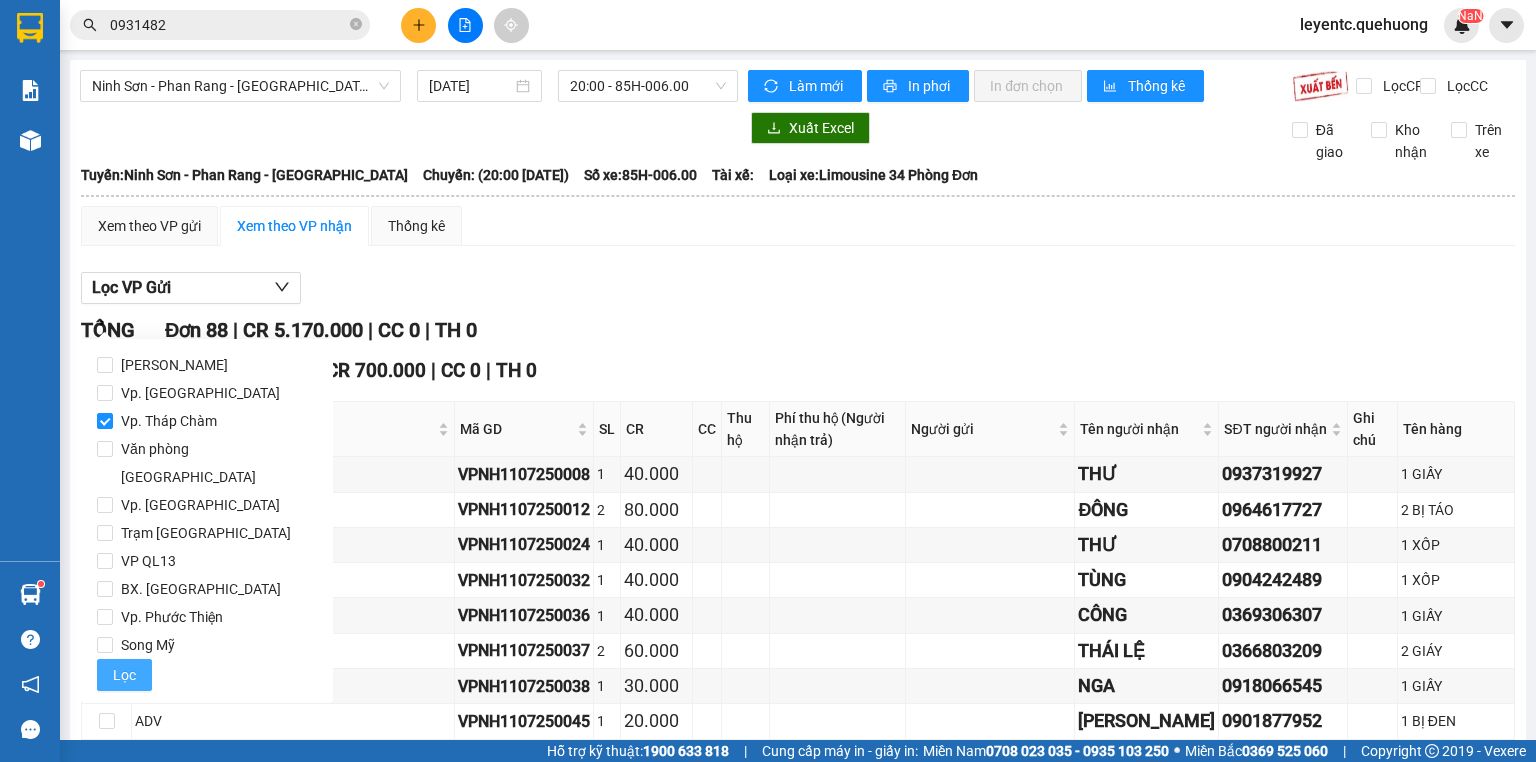click on "Lọc" at bounding box center [124, 675] 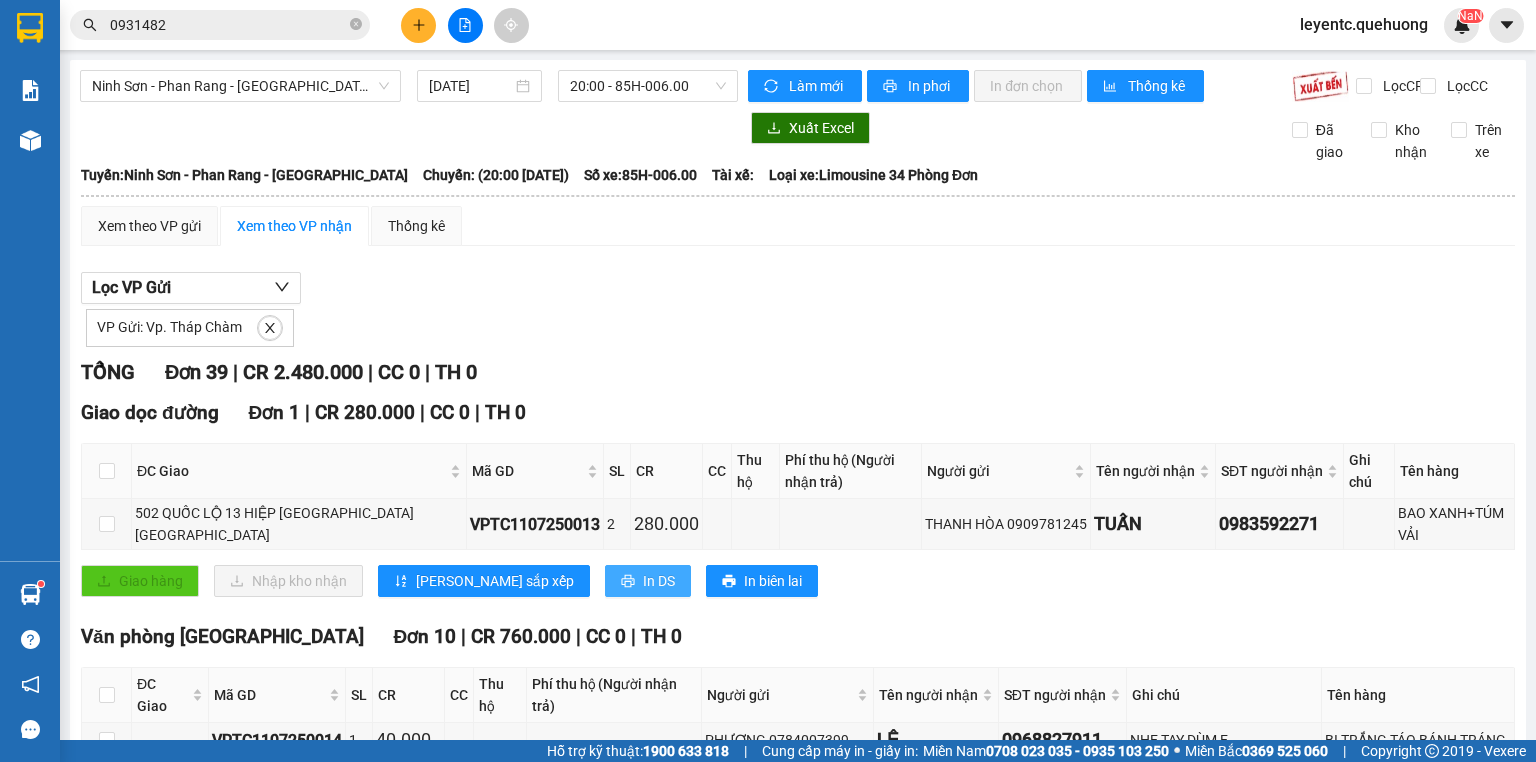 click on "In DS" at bounding box center (648, 581) 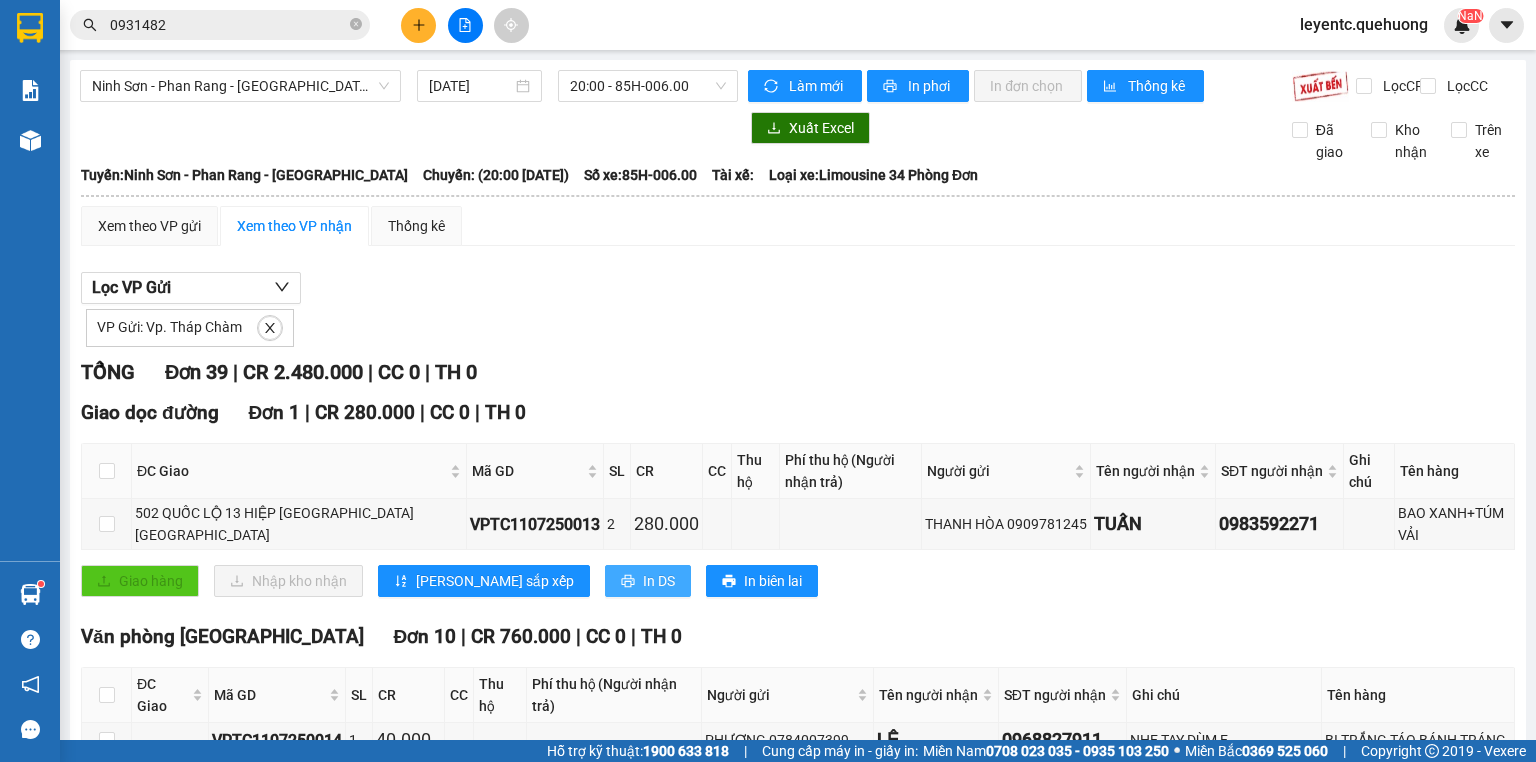 scroll, scrollTop: 0, scrollLeft: 0, axis: both 